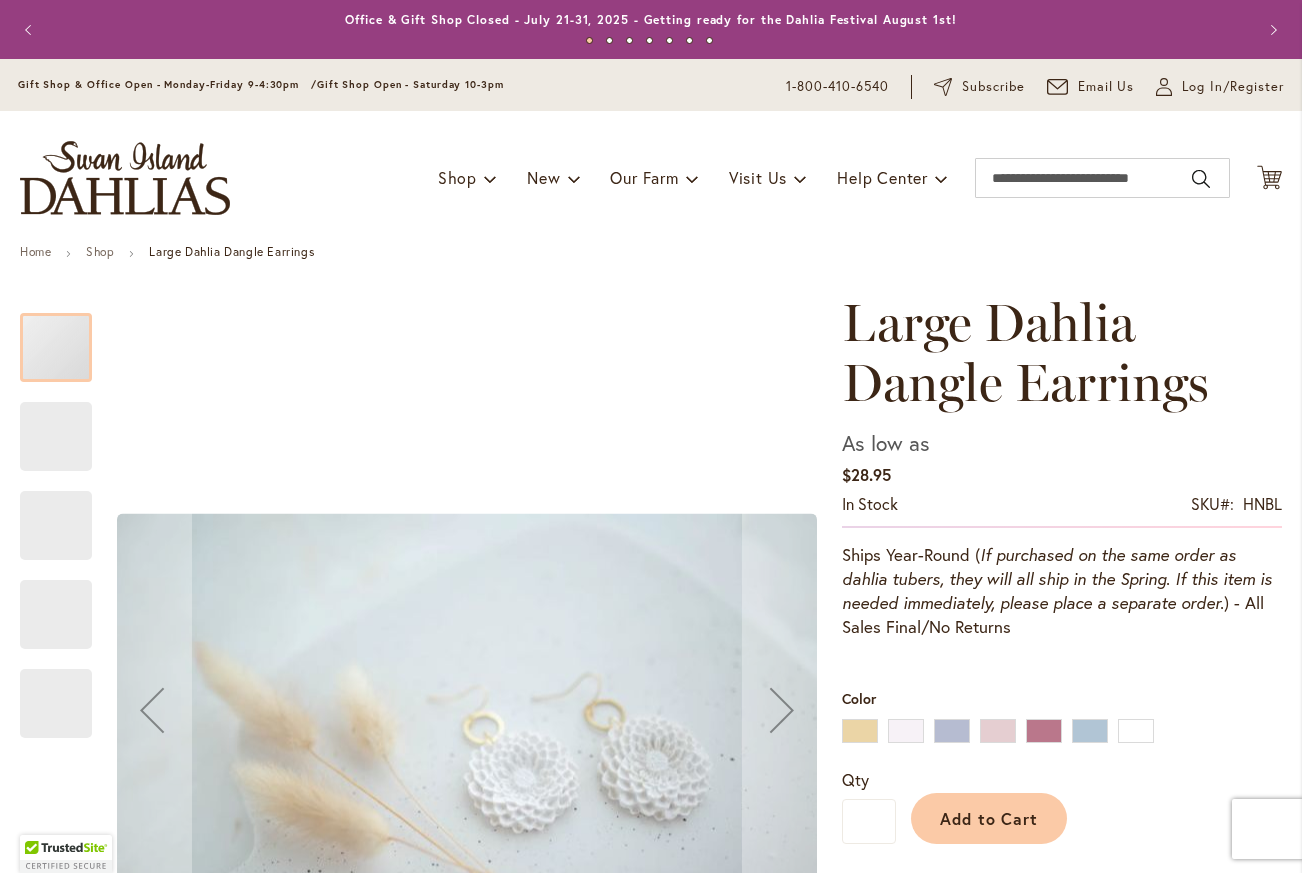 scroll, scrollTop: 0, scrollLeft: 0, axis: both 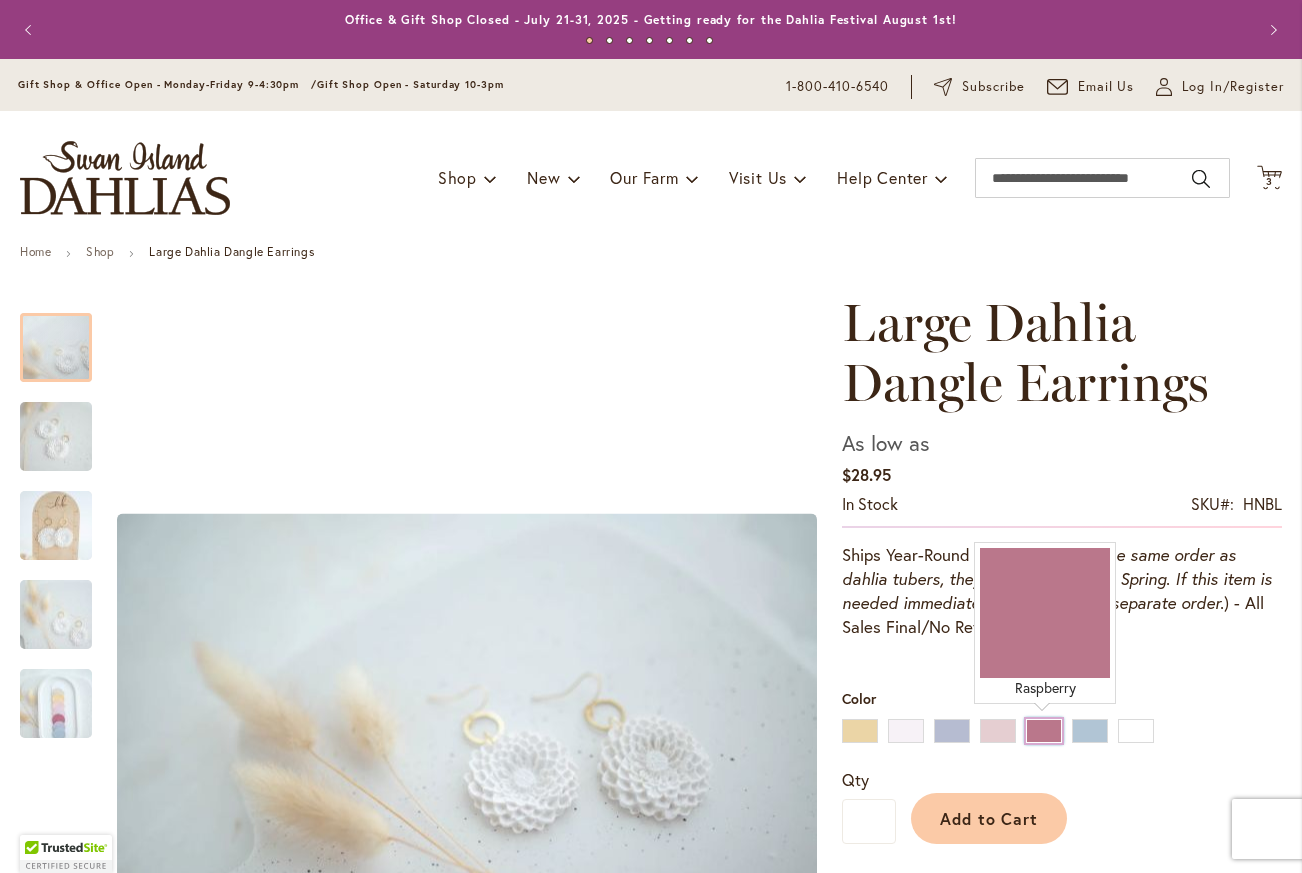 click on "Raspberry" at bounding box center [1044, 731] 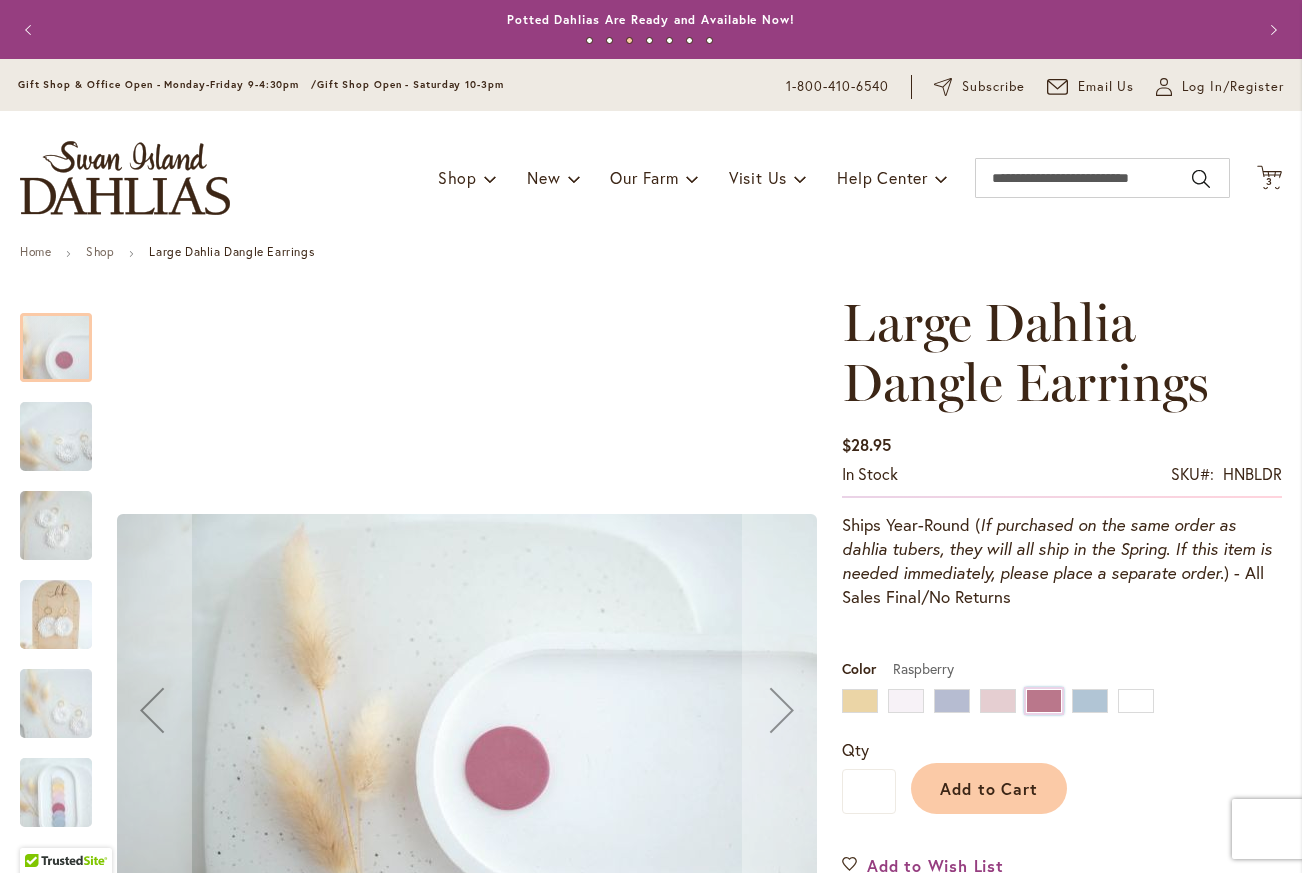 click at bounding box center [56, 436] 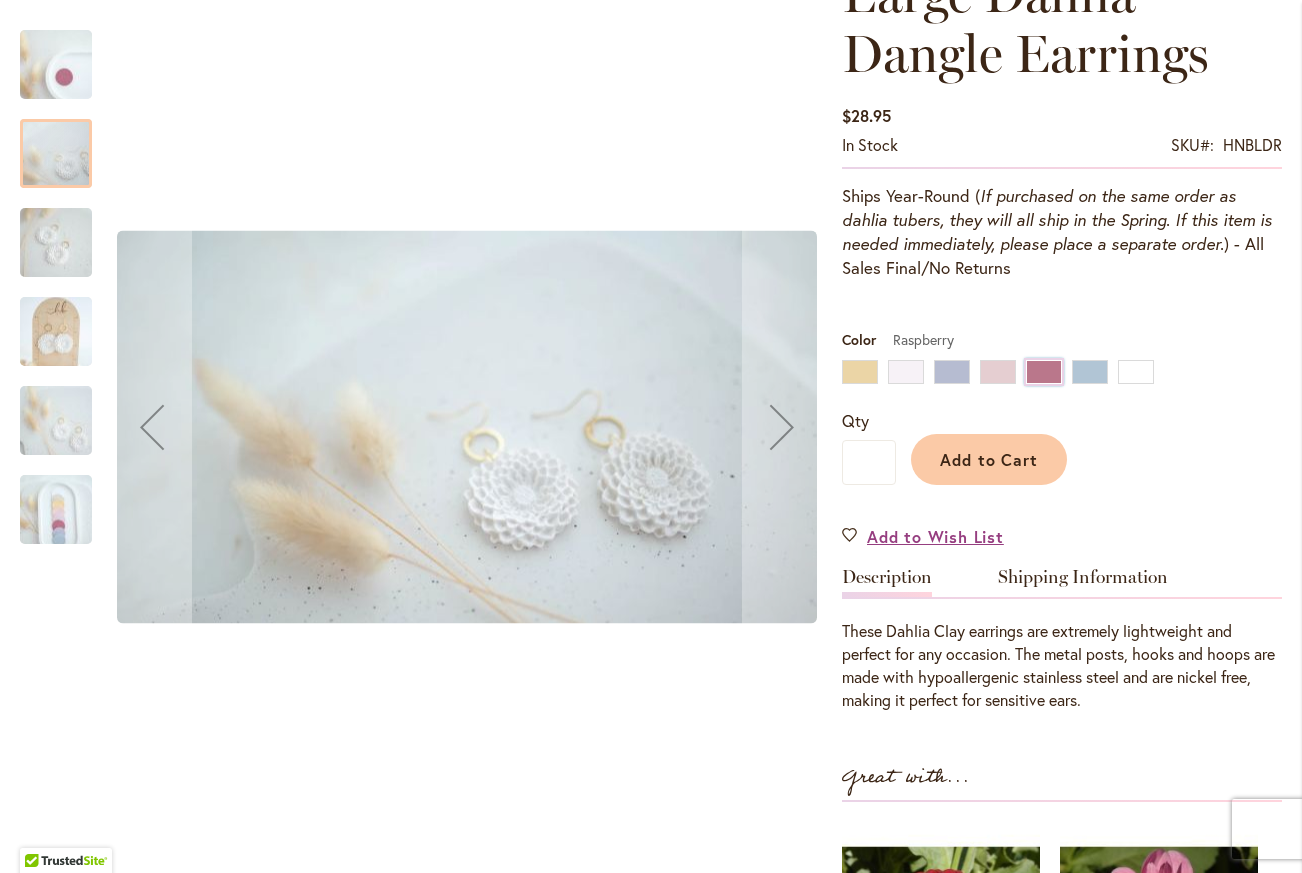 scroll, scrollTop: 331, scrollLeft: 0, axis: vertical 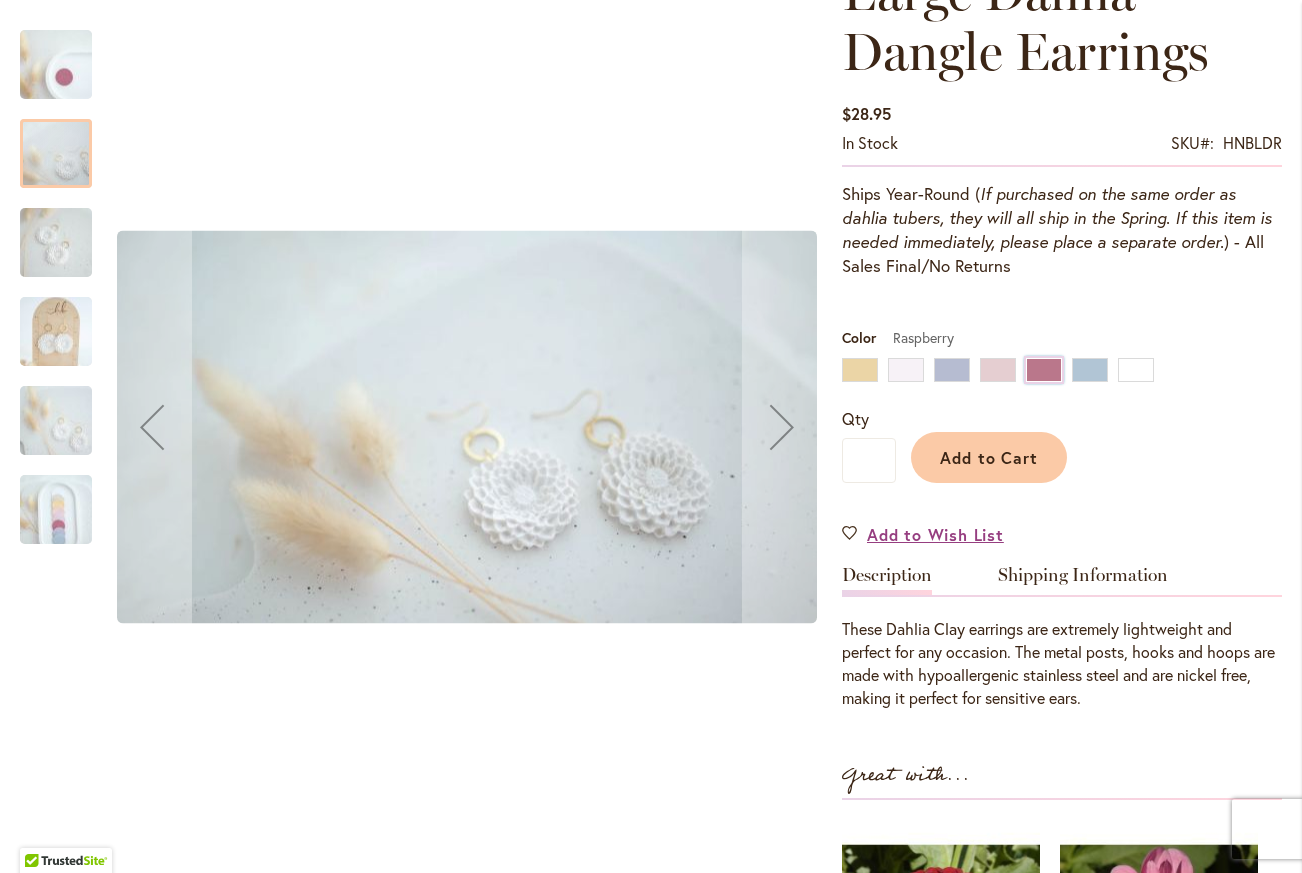 click at bounding box center [56, 242] 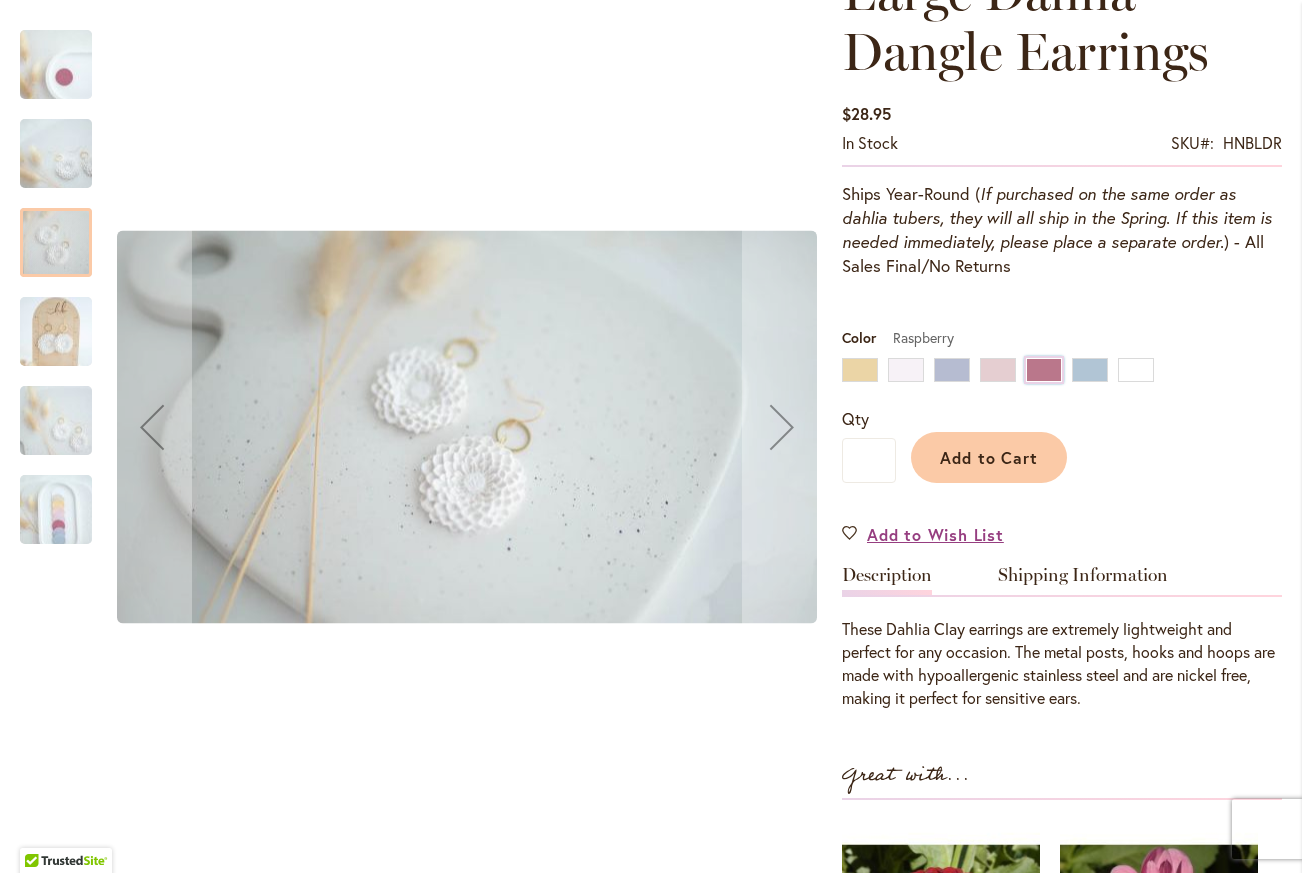 click at bounding box center [56, 331] 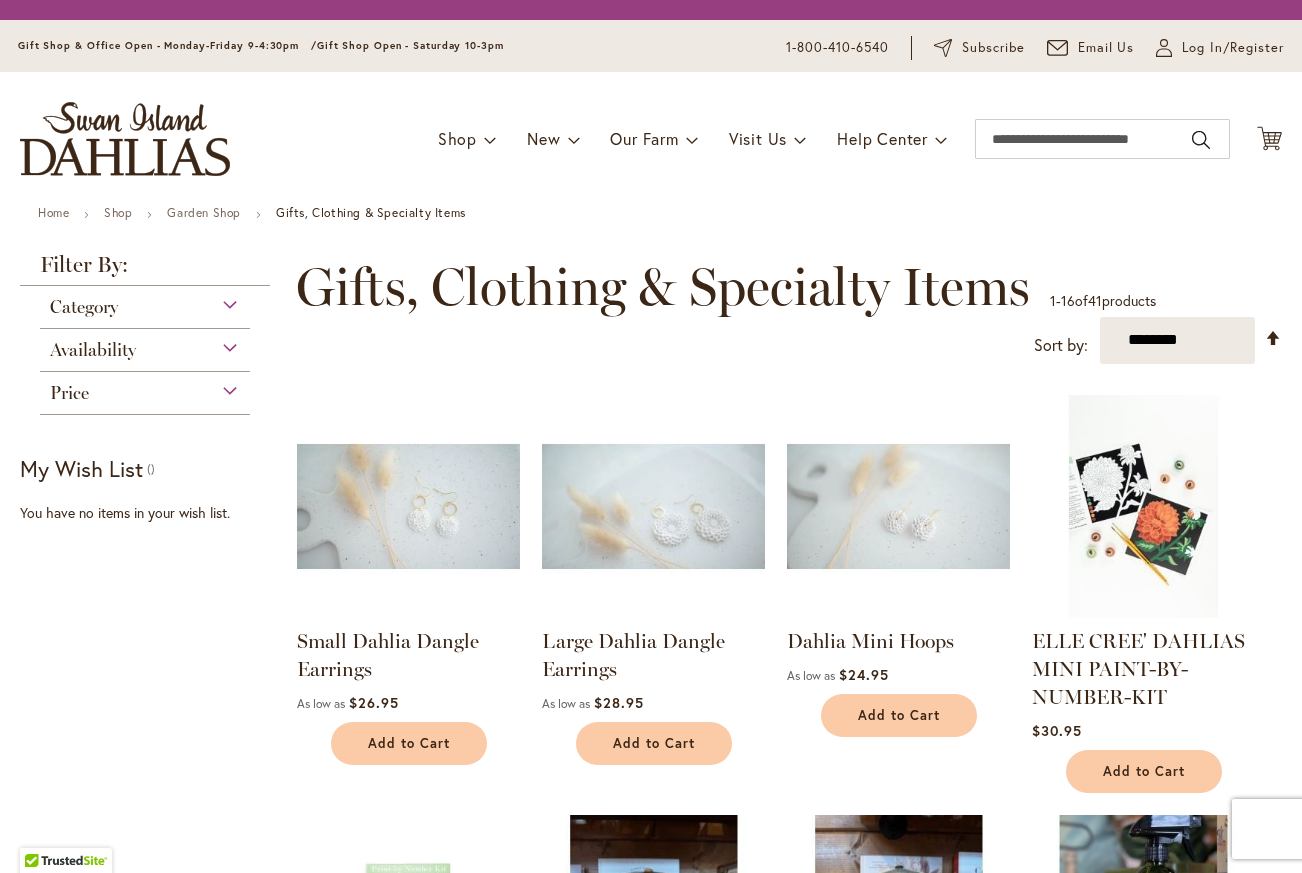 scroll, scrollTop: 0, scrollLeft: 0, axis: both 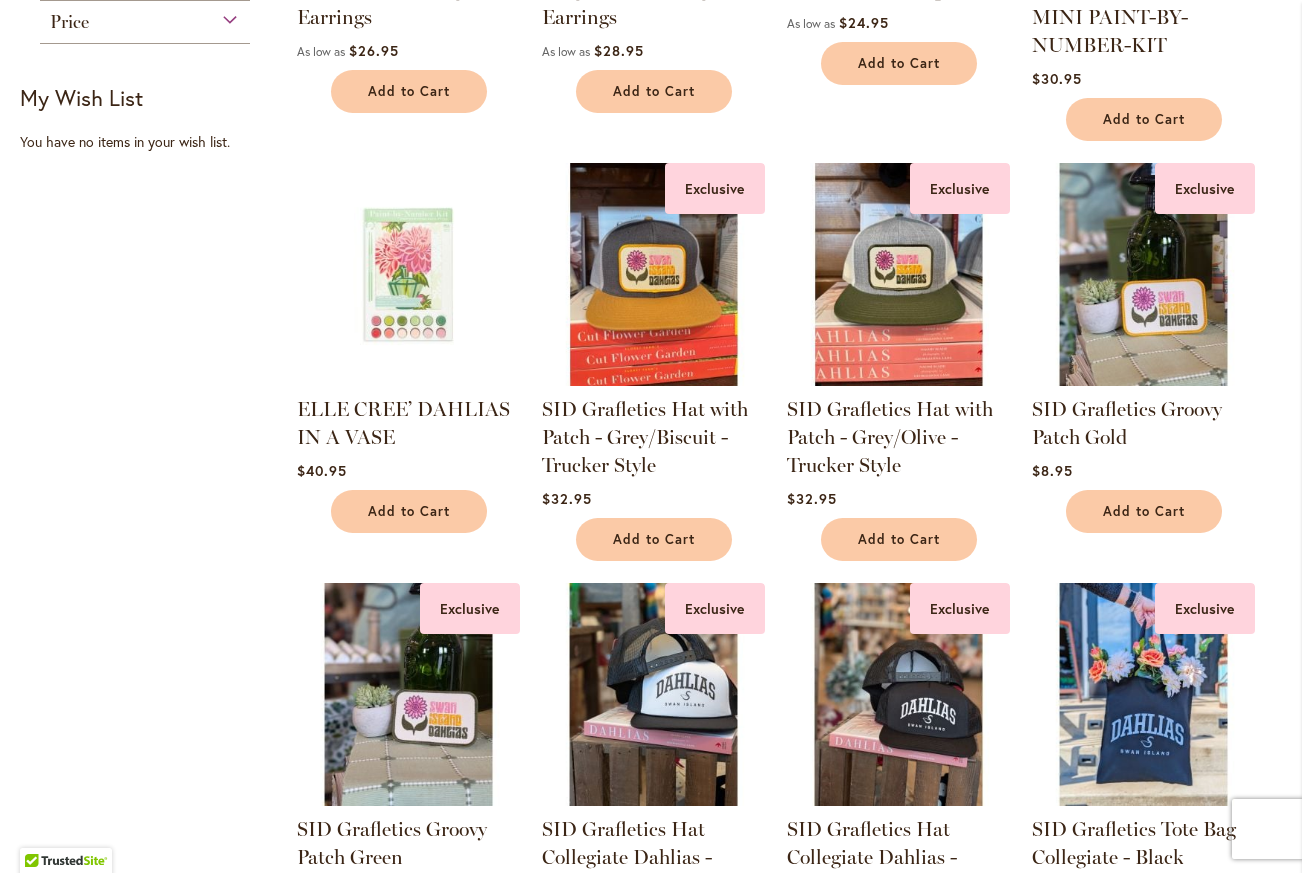 click at bounding box center [408, 274] 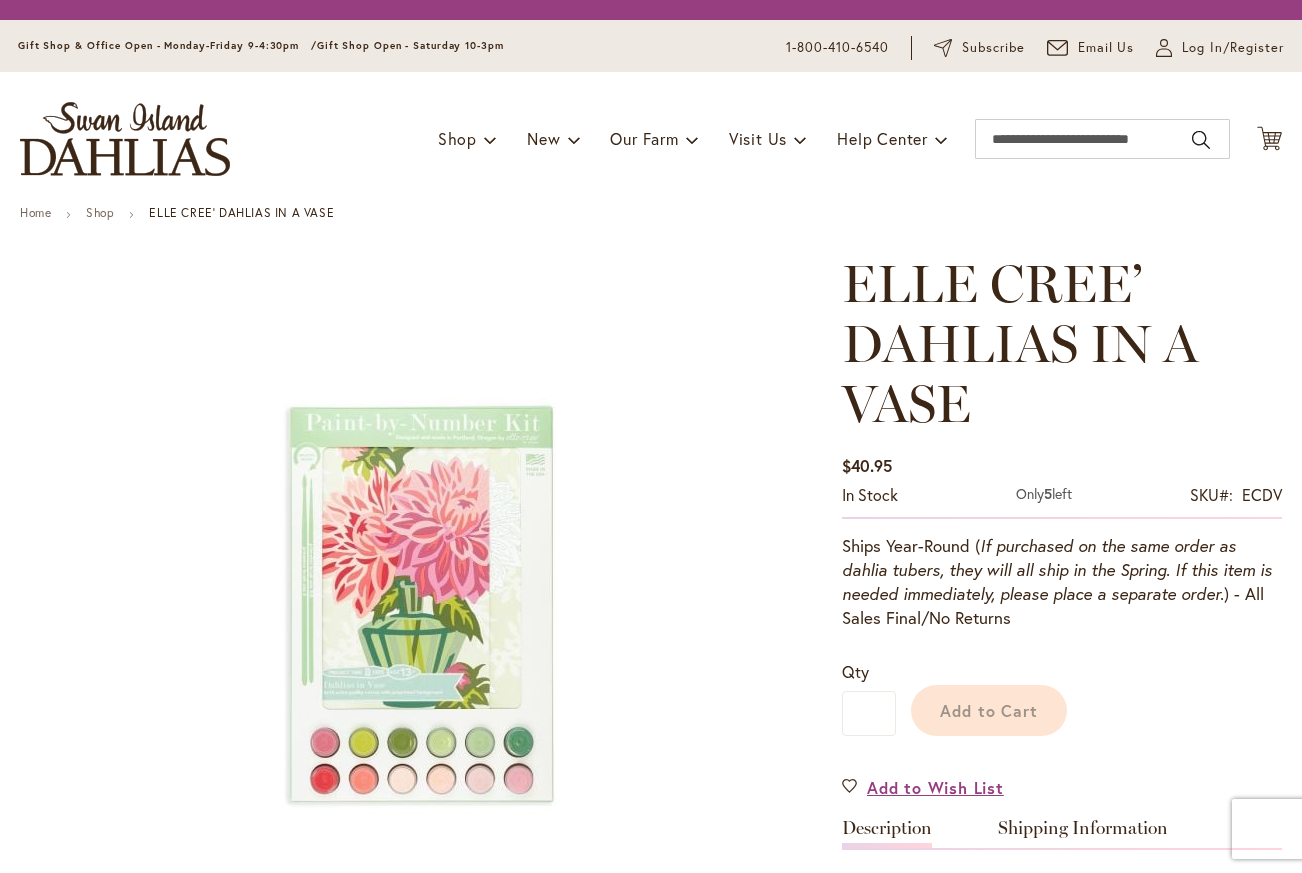 scroll, scrollTop: 0, scrollLeft: 0, axis: both 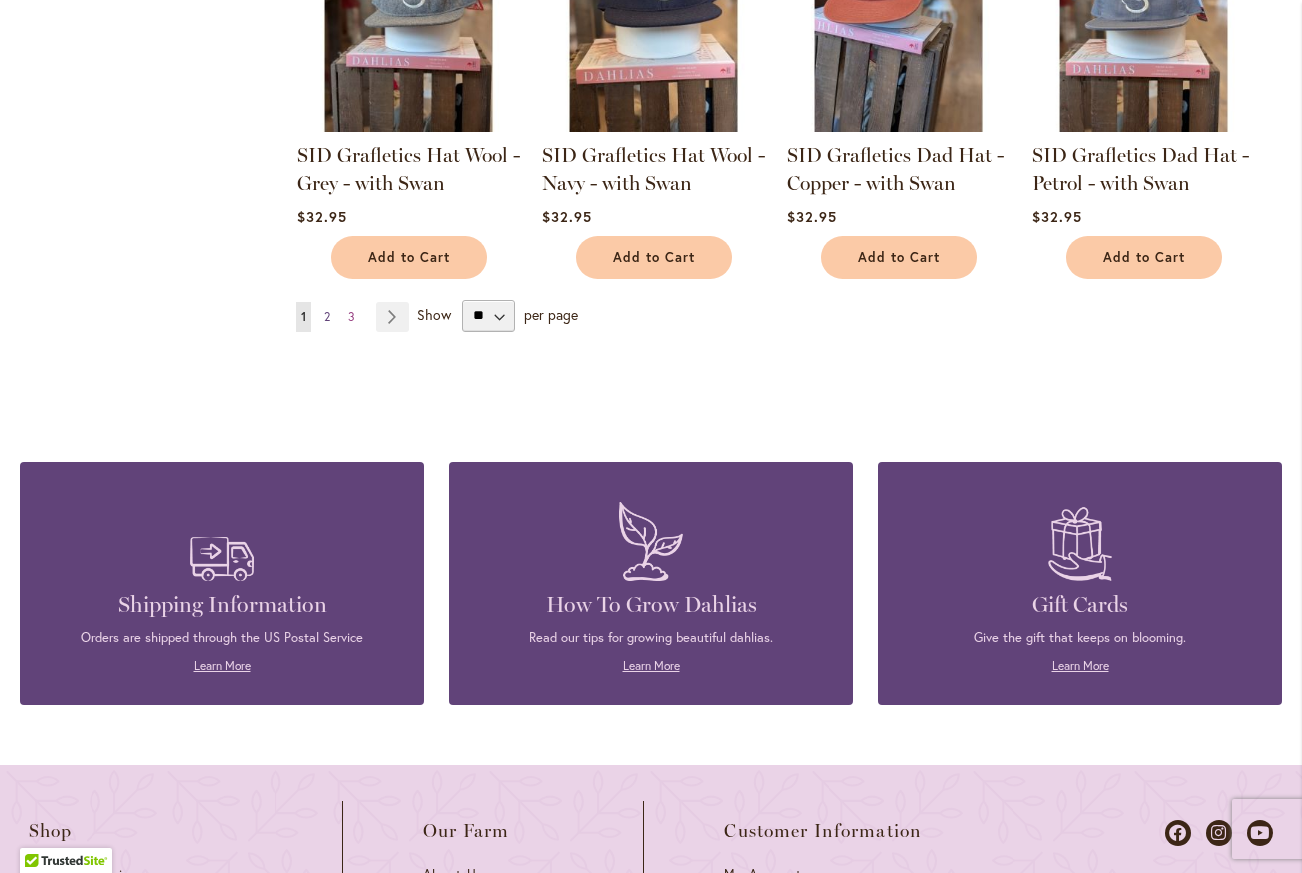 click on "Page
2" at bounding box center (327, 317) 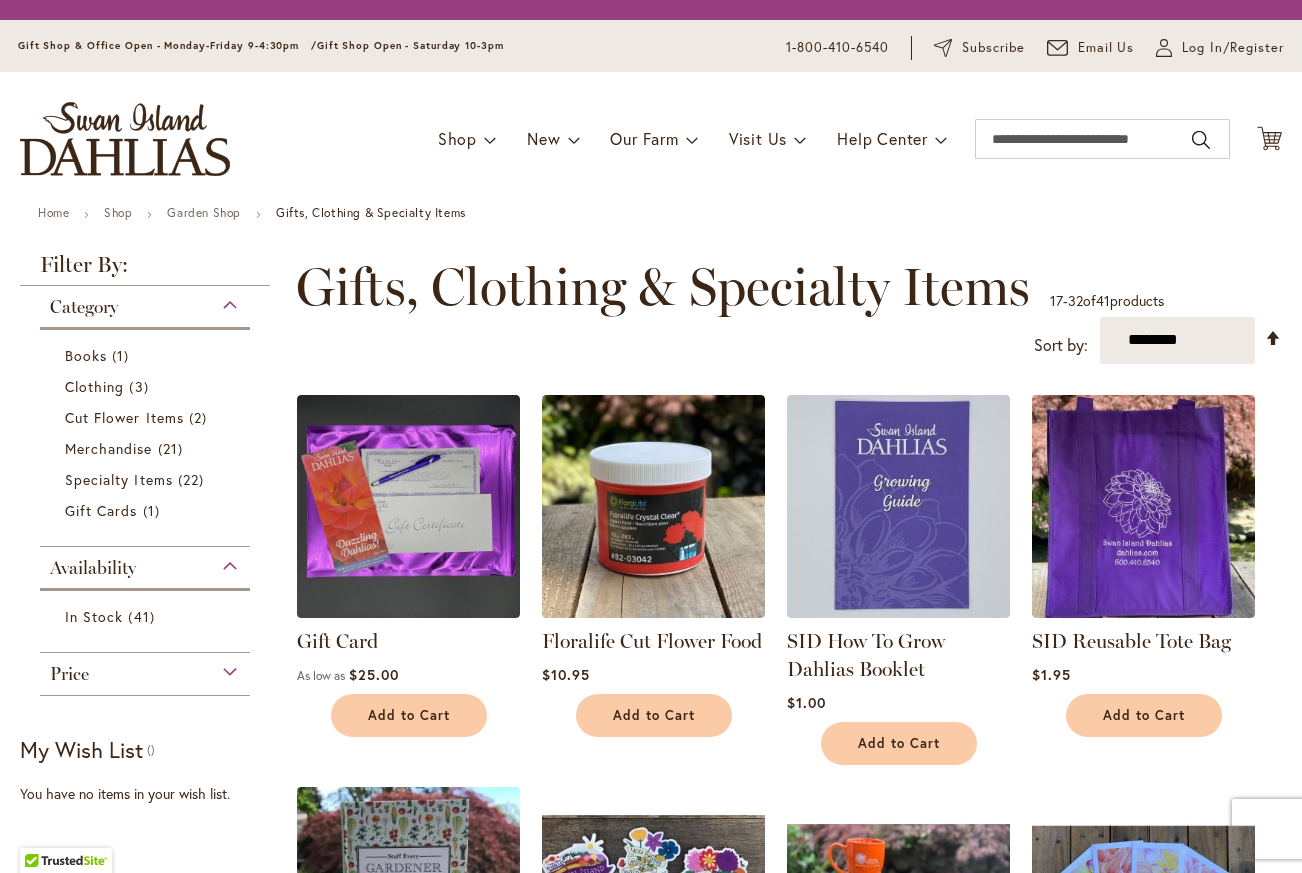 scroll, scrollTop: 0, scrollLeft: 0, axis: both 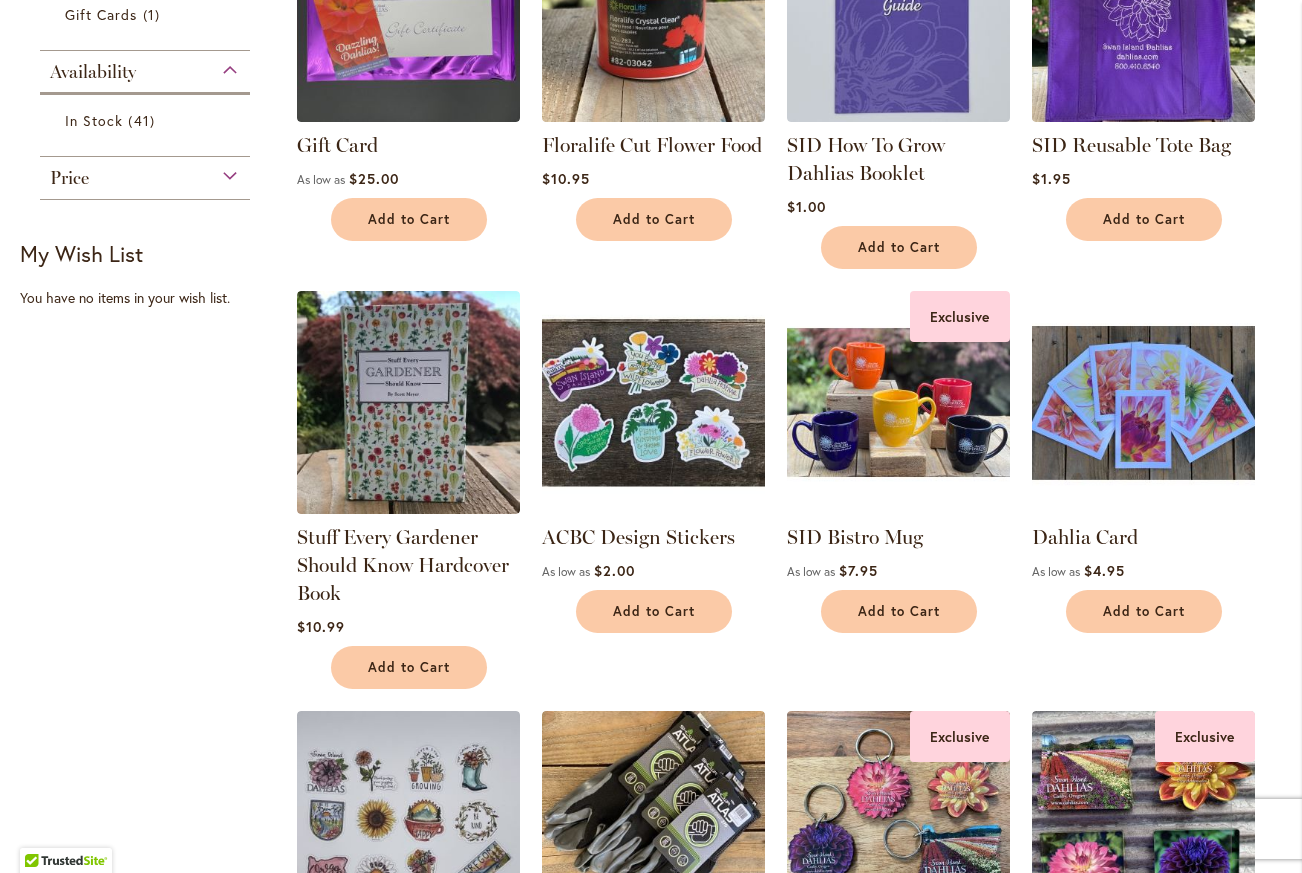 click at bounding box center (1143, 402) 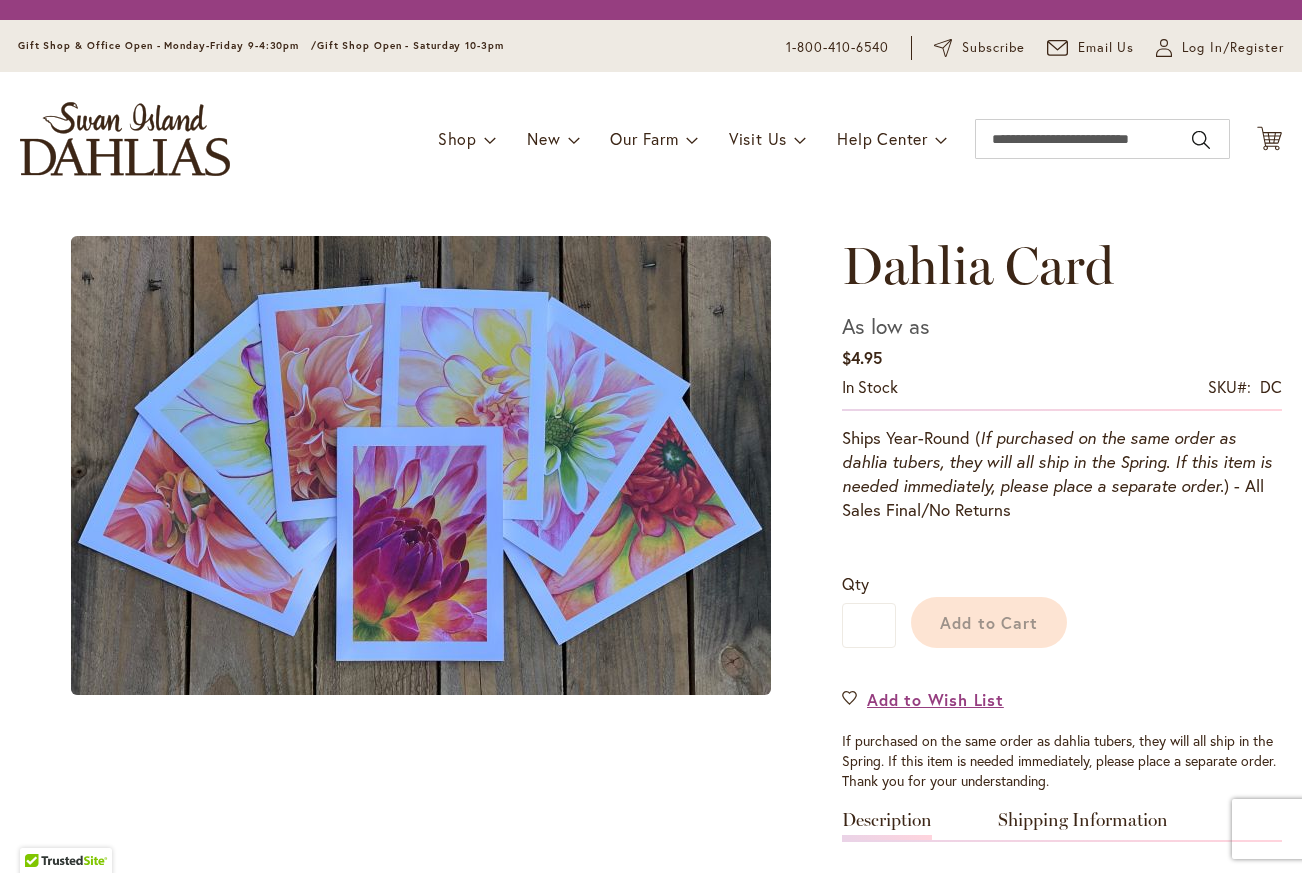 scroll, scrollTop: 0, scrollLeft: 0, axis: both 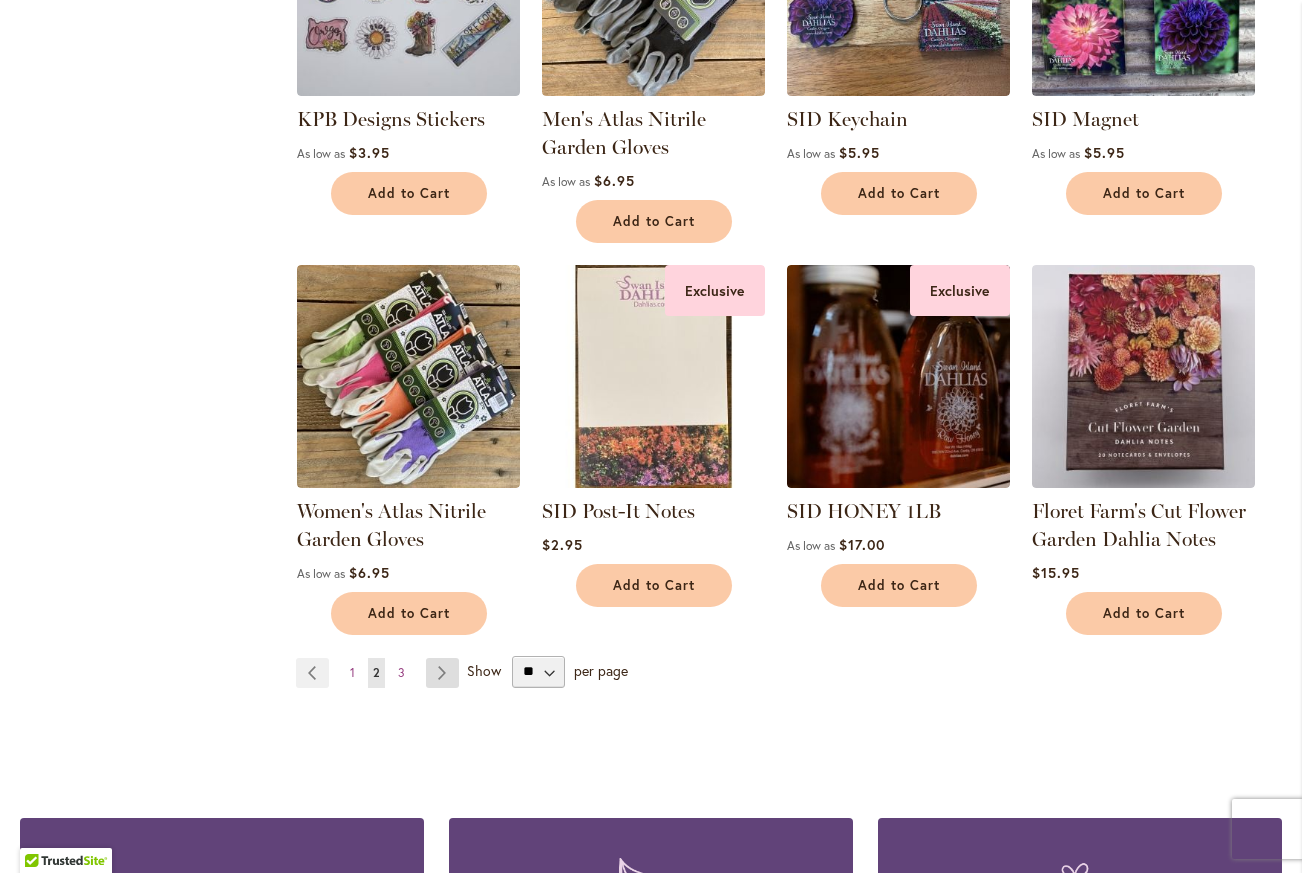 click on "Page
Next" at bounding box center (442, 673) 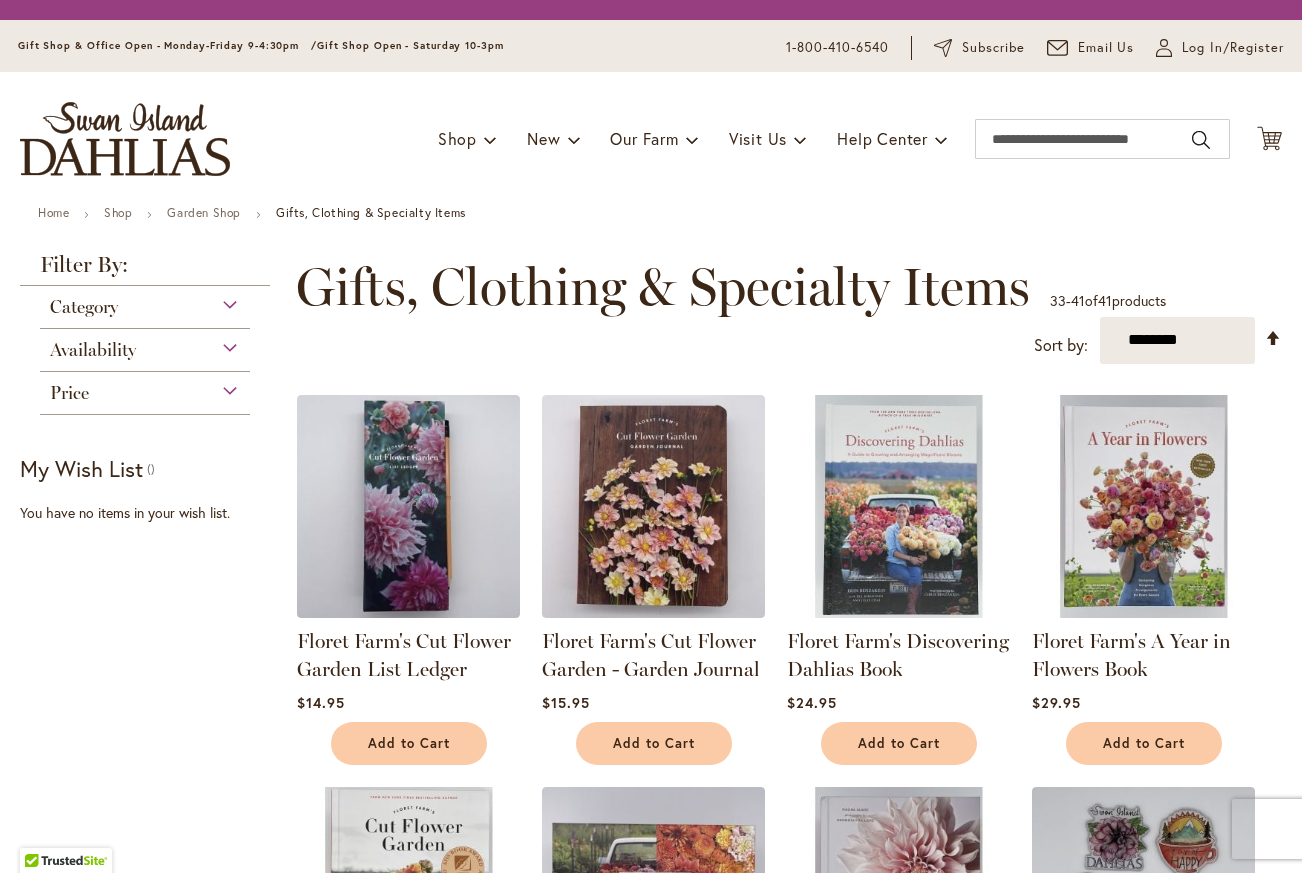 scroll, scrollTop: 0, scrollLeft: 0, axis: both 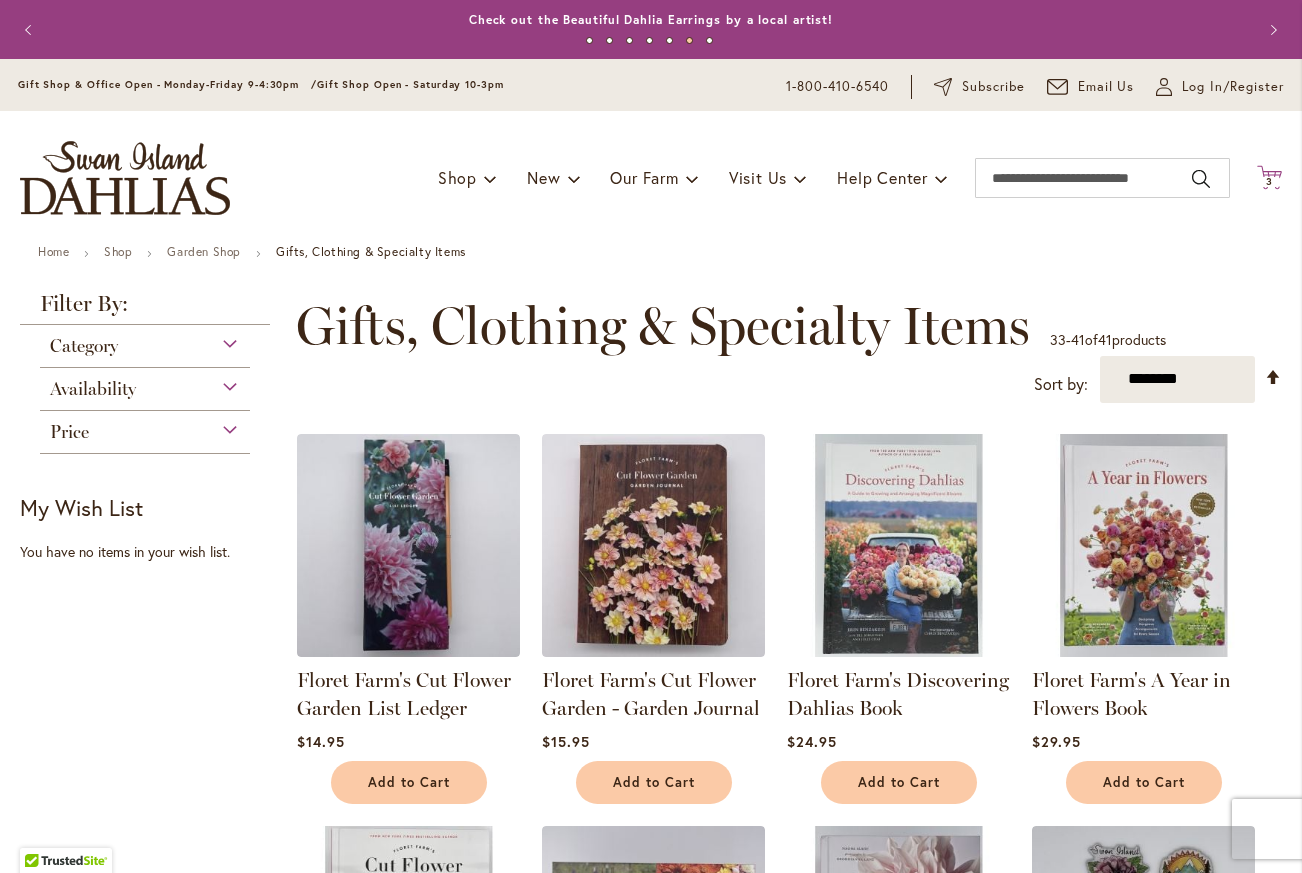 click on "3
3
items" at bounding box center (1270, 182) 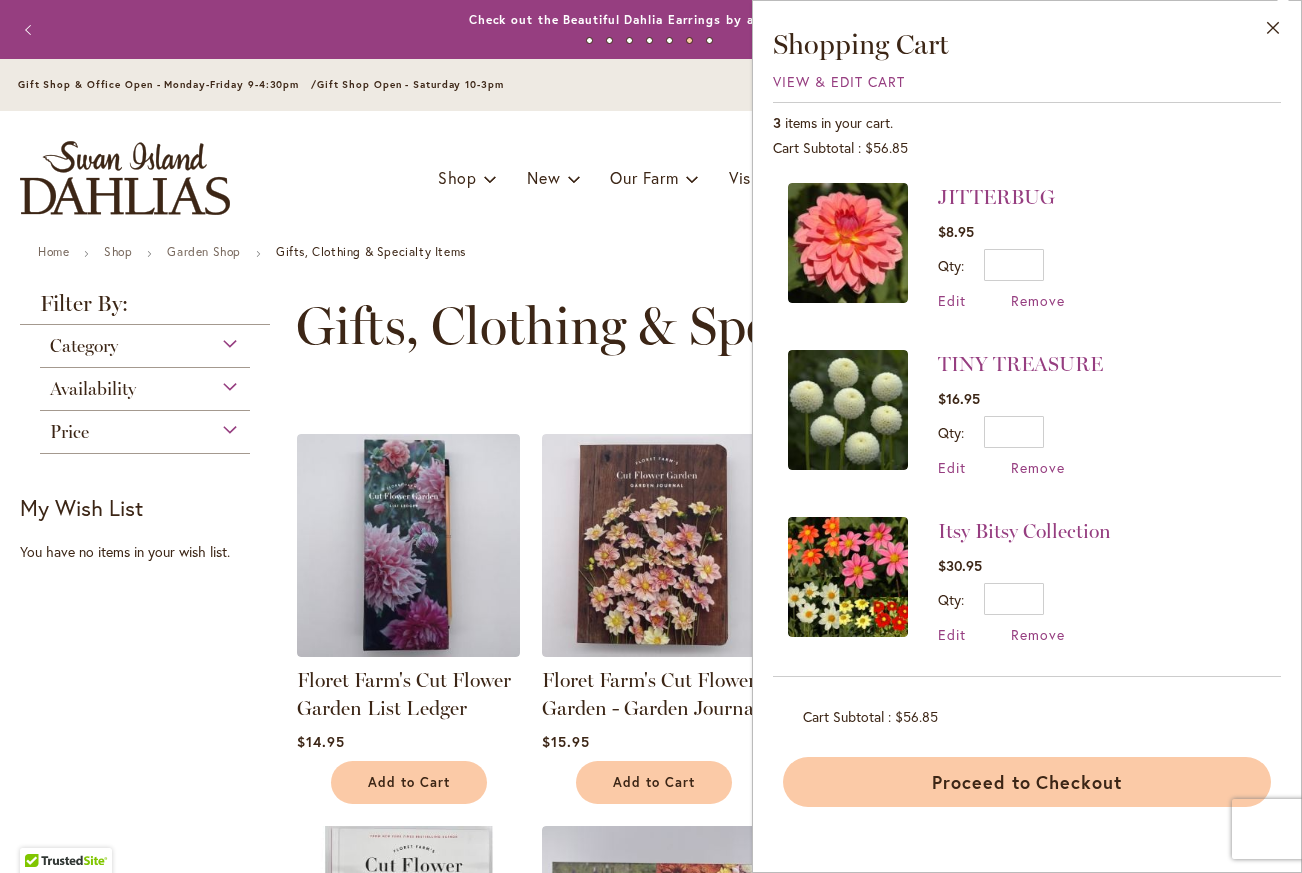 click on "Proceed to Checkout" at bounding box center [1027, 782] 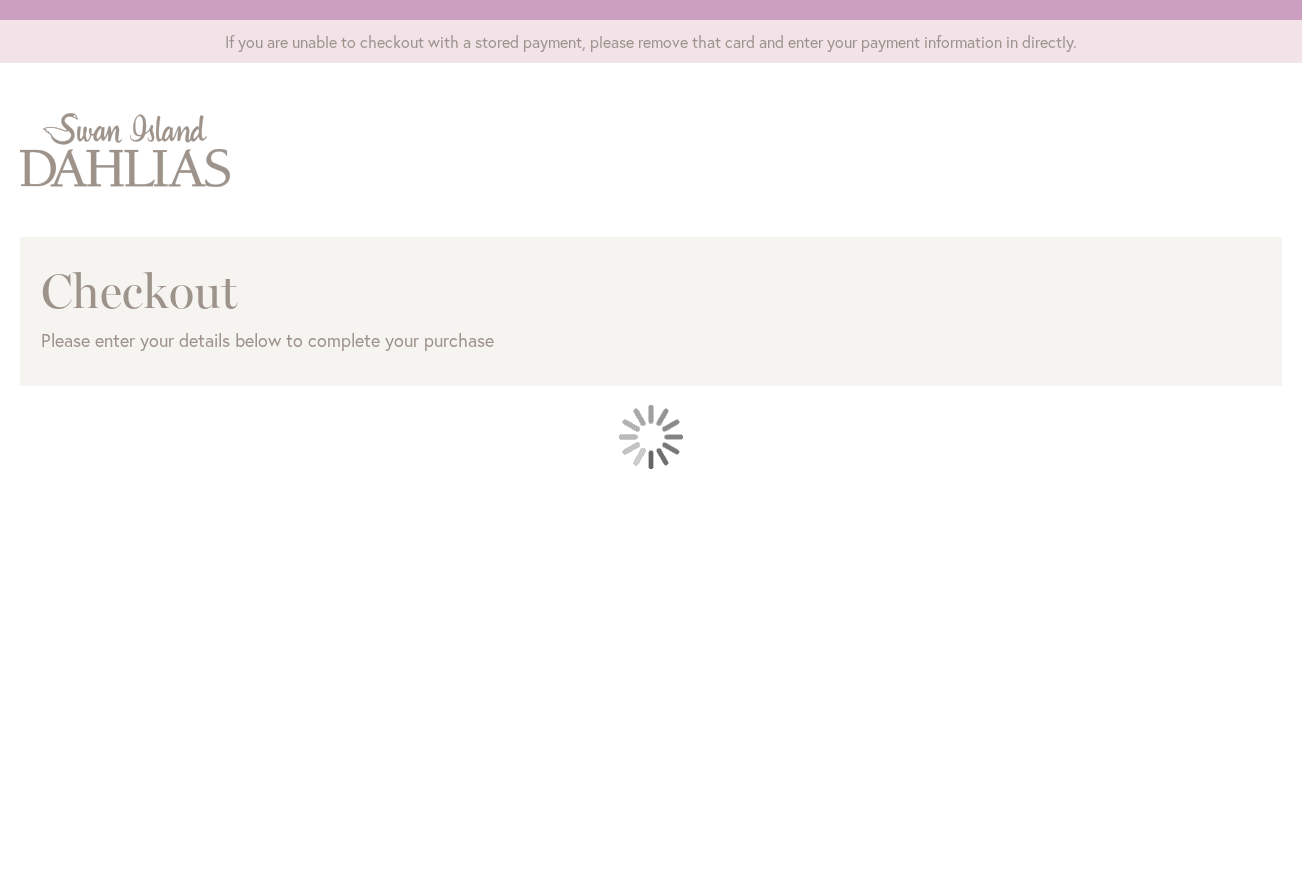 scroll, scrollTop: 0, scrollLeft: 0, axis: both 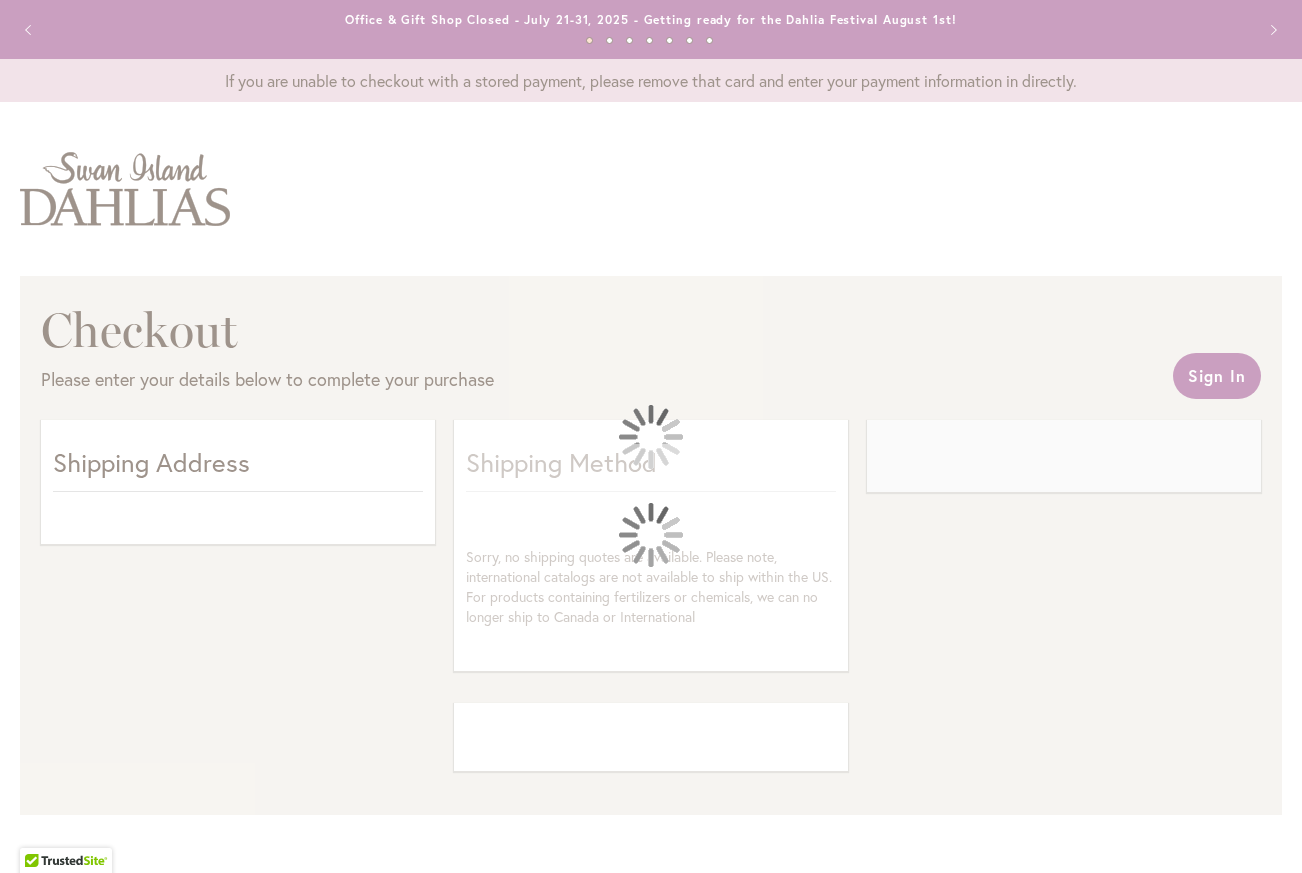 select on "**" 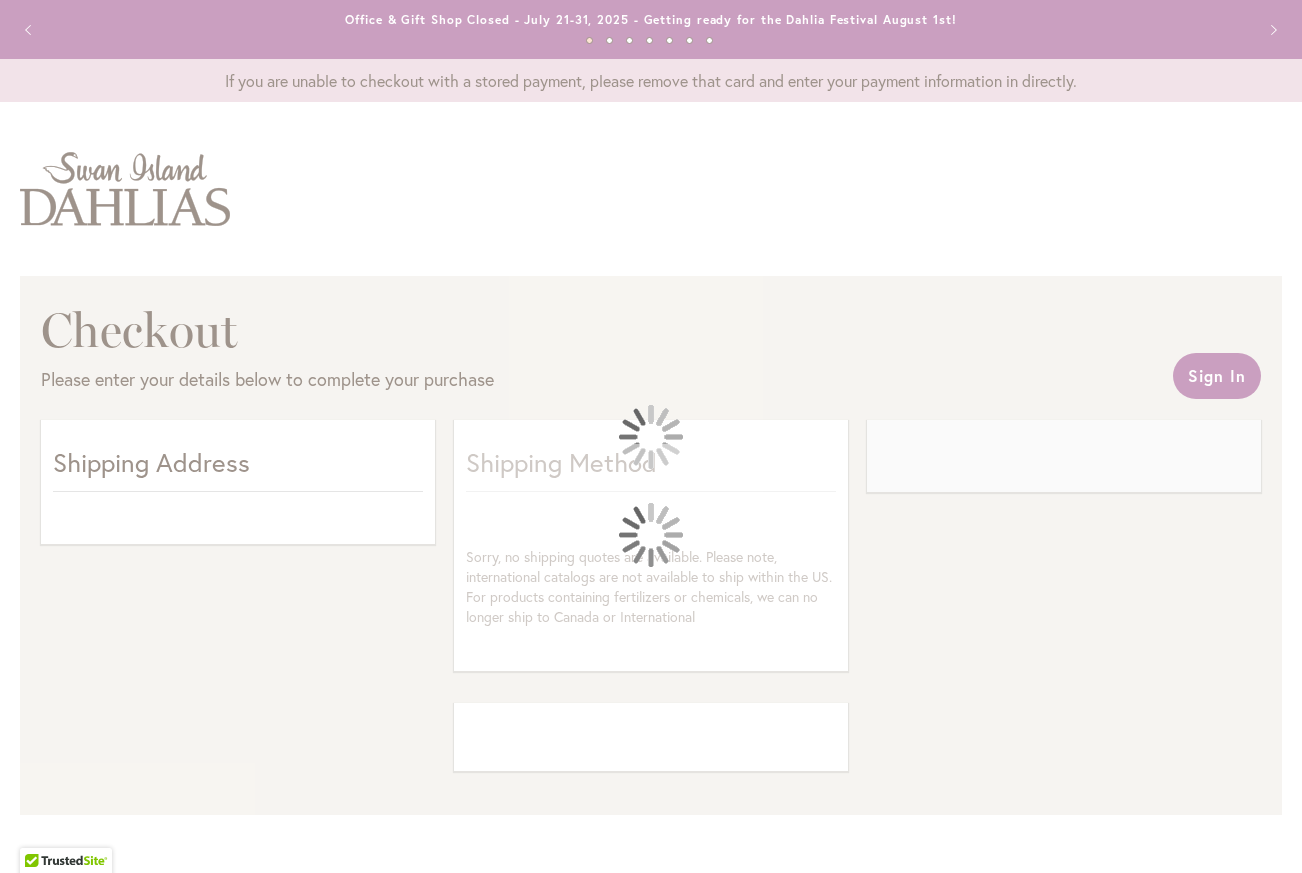 select on "**" 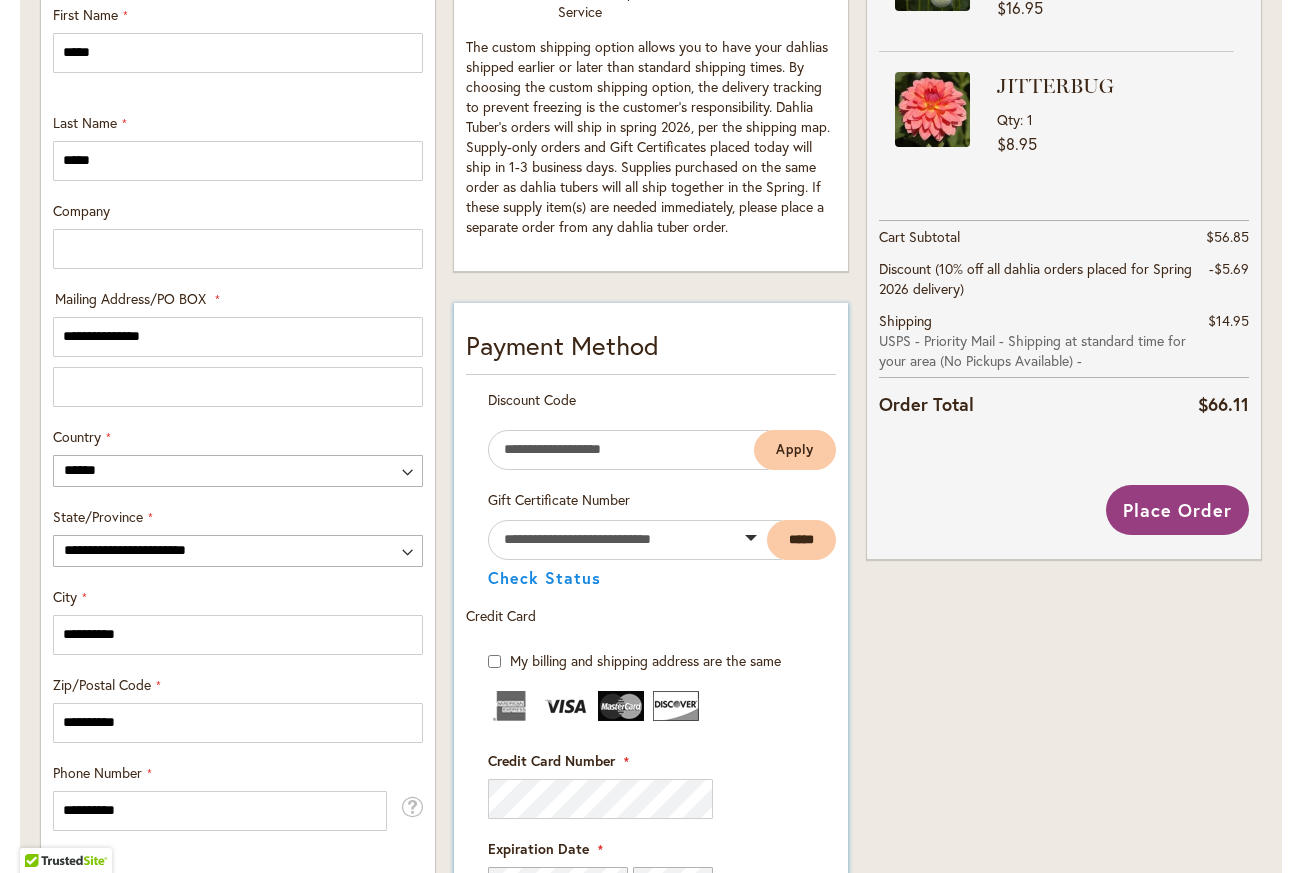 scroll, scrollTop: 772, scrollLeft: 0, axis: vertical 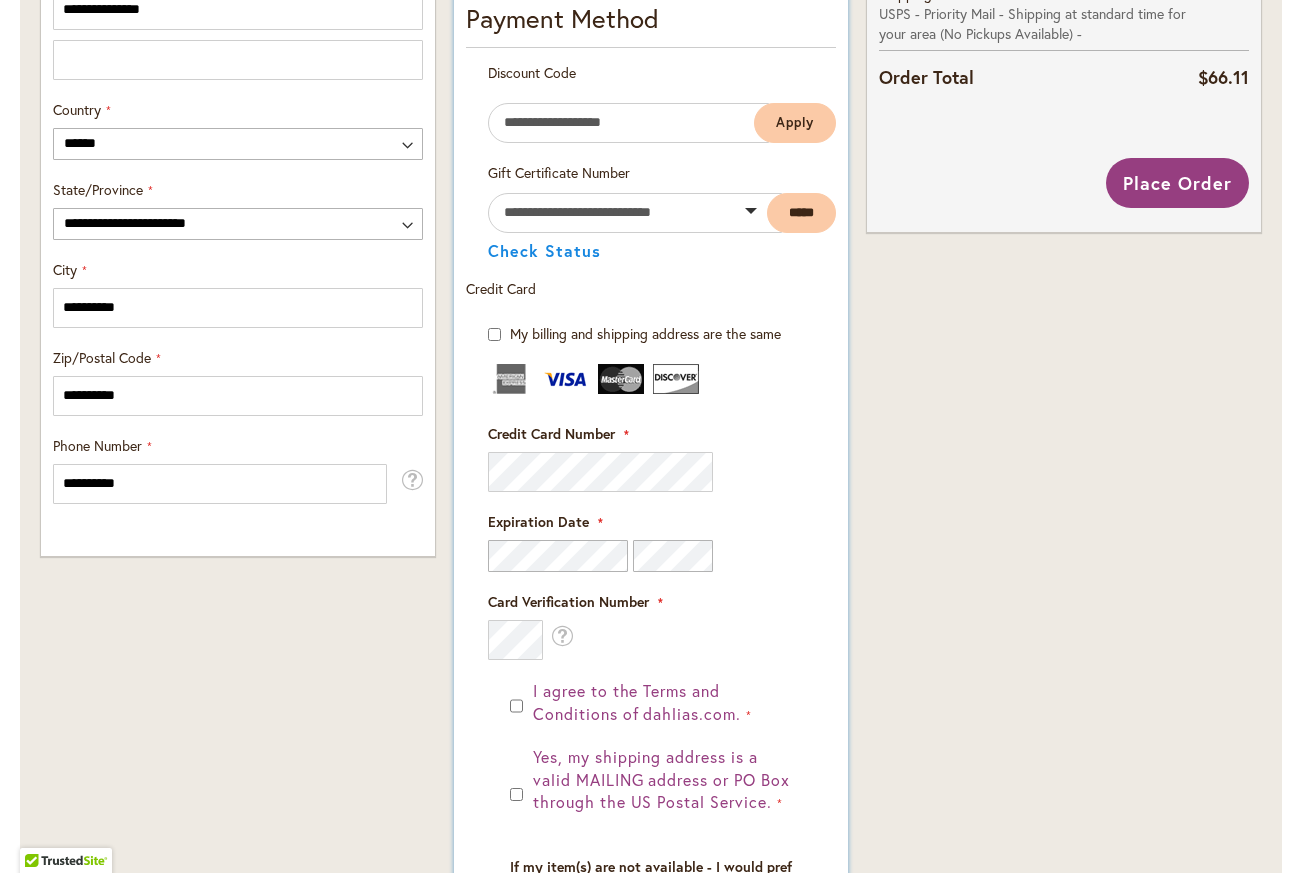 click on "I agree to the Terms and Conditions of dahlias.com.
Yes, my shipping address is a valid MAILING address or PO Box through the US Postal Service.
If my item(s) are not available - I would prefer a:
Refund
Substitute with similar variety (same or greater value)" at bounding box center (651, 857) 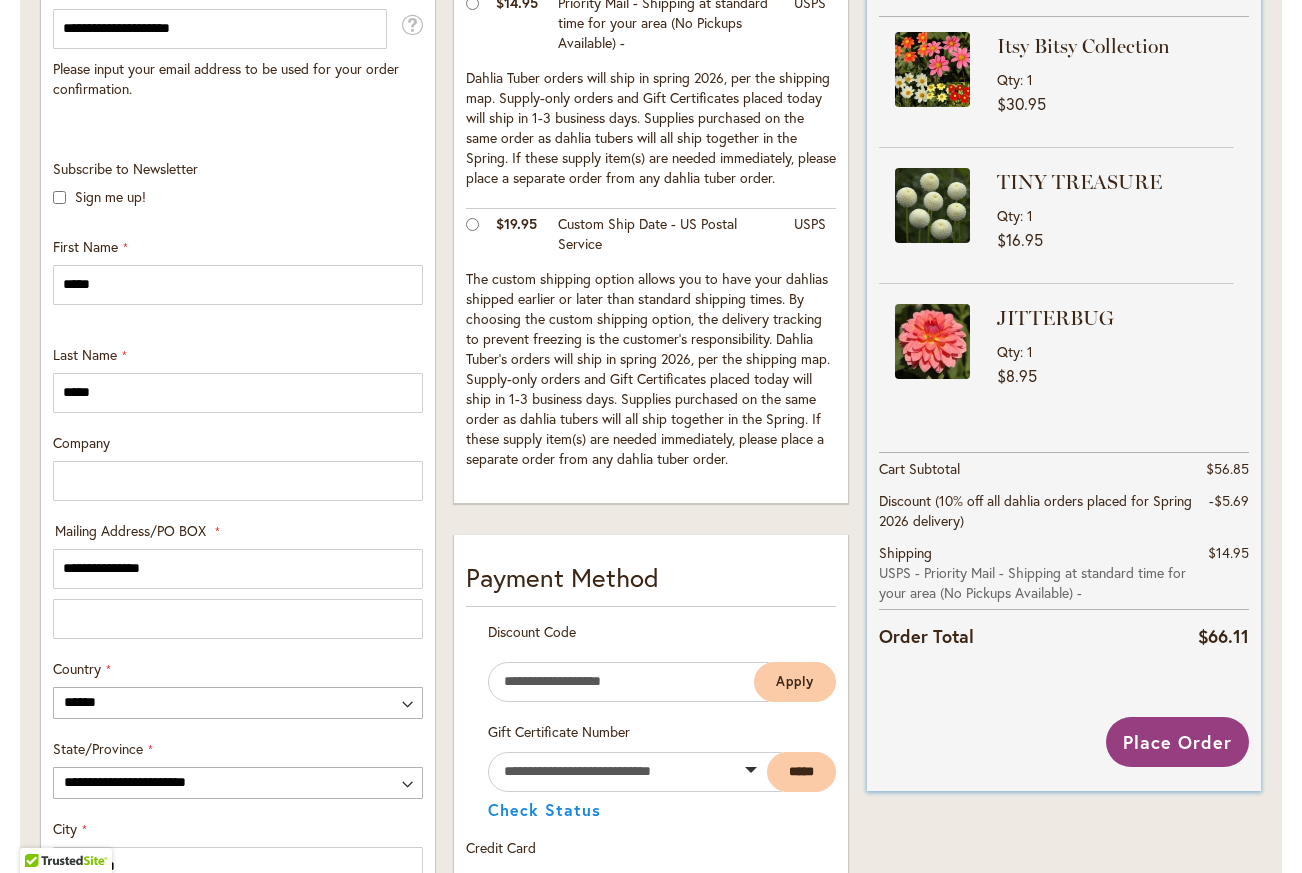 scroll, scrollTop: 479, scrollLeft: 0, axis: vertical 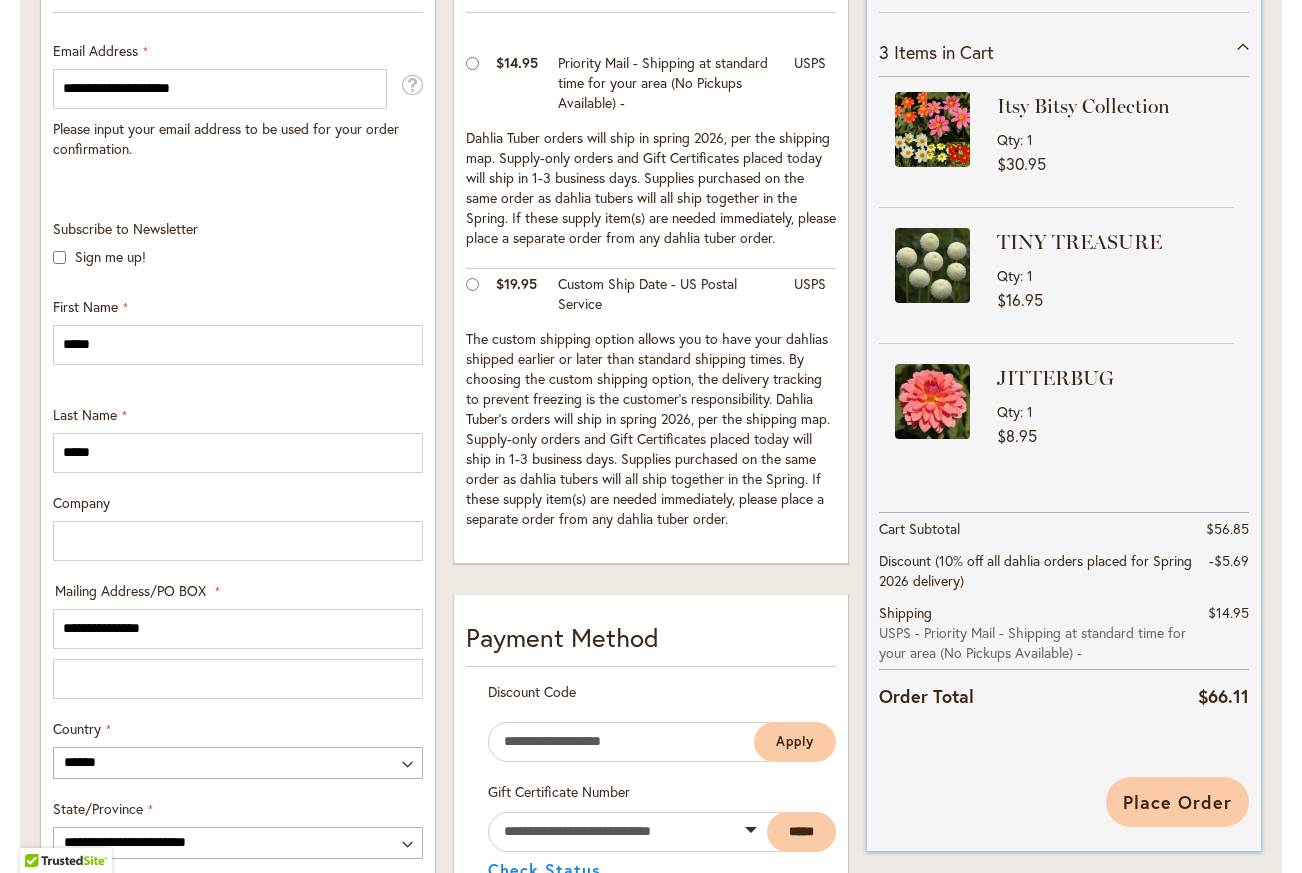 click on "Place Order" at bounding box center (1177, 802) 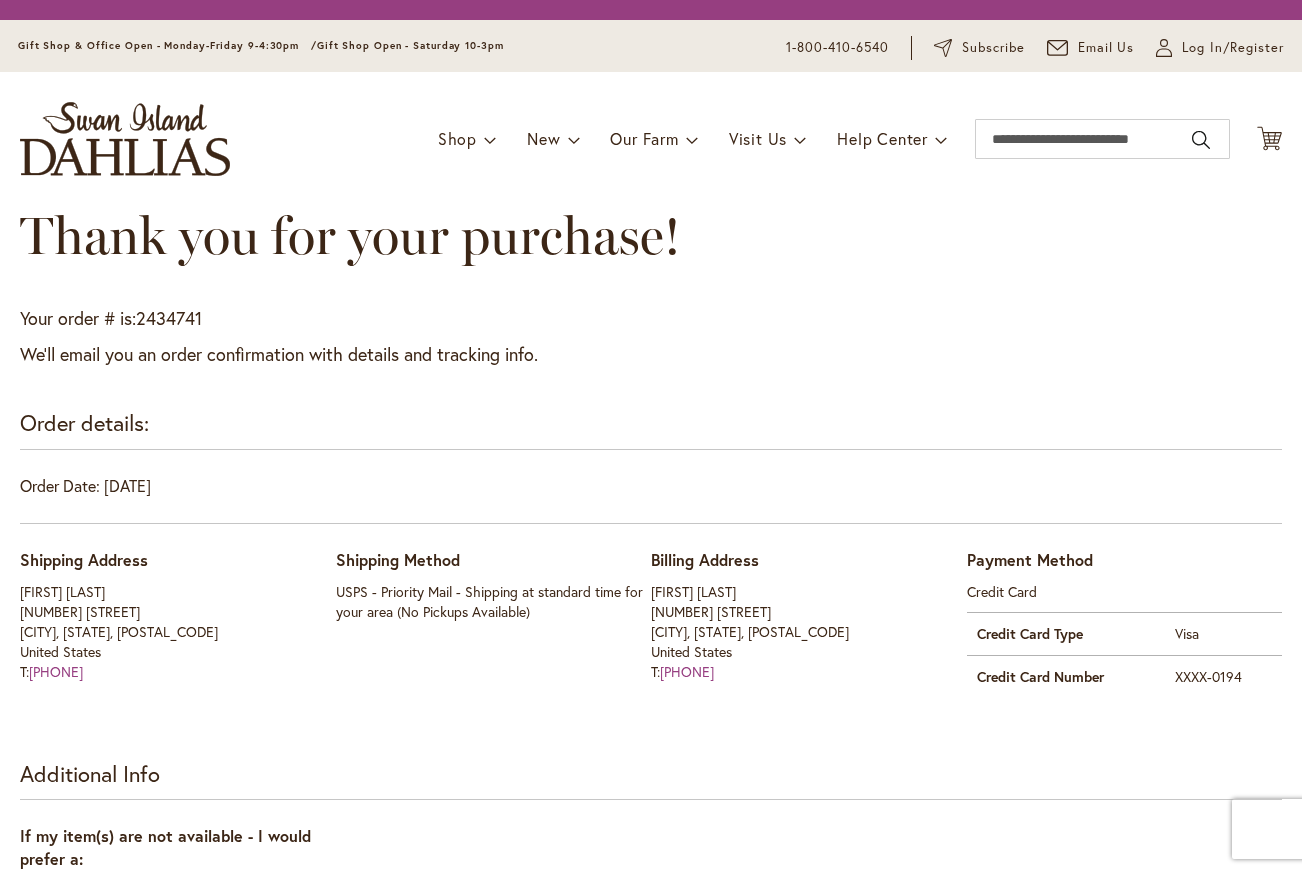scroll, scrollTop: 0, scrollLeft: 0, axis: both 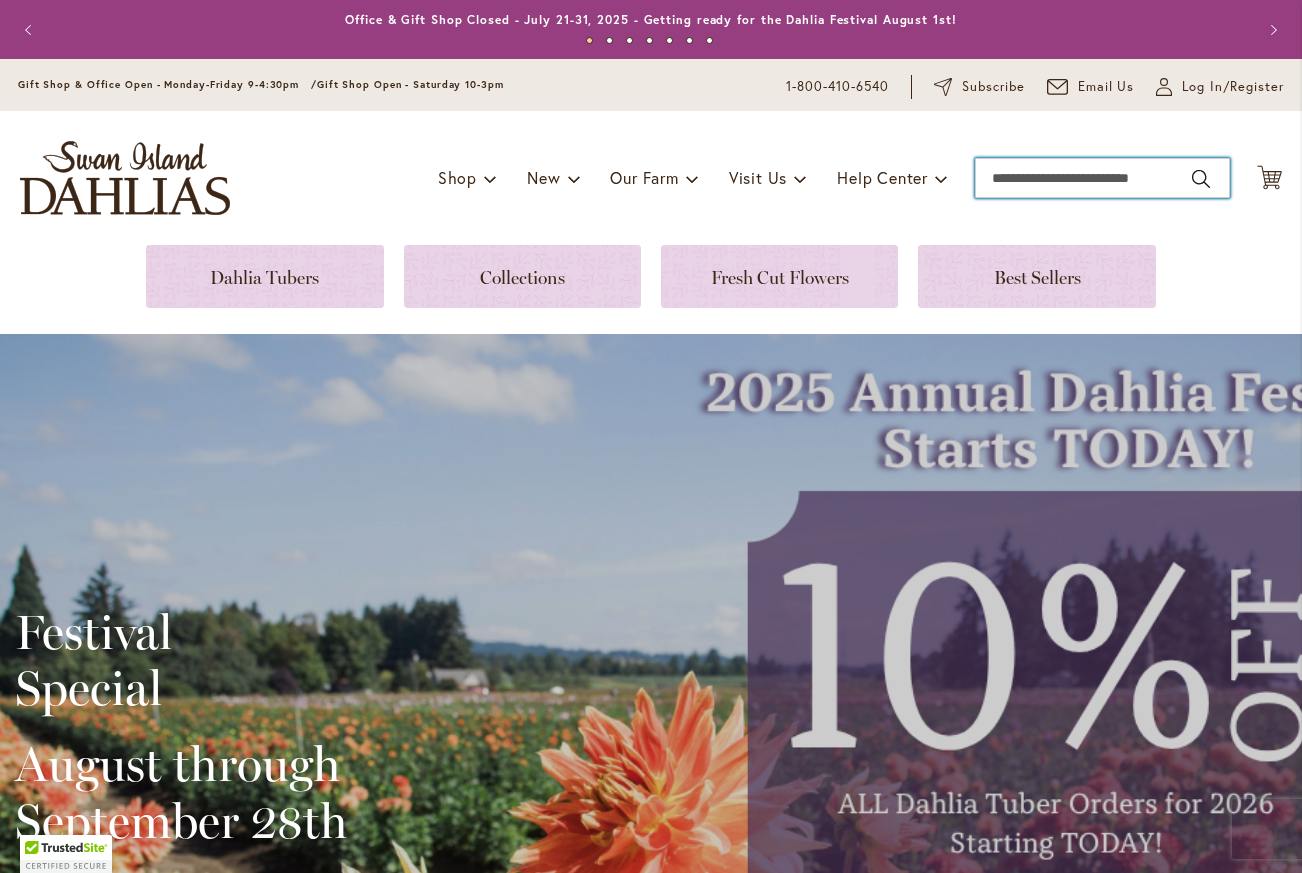 click on "Search" at bounding box center (1102, 178) 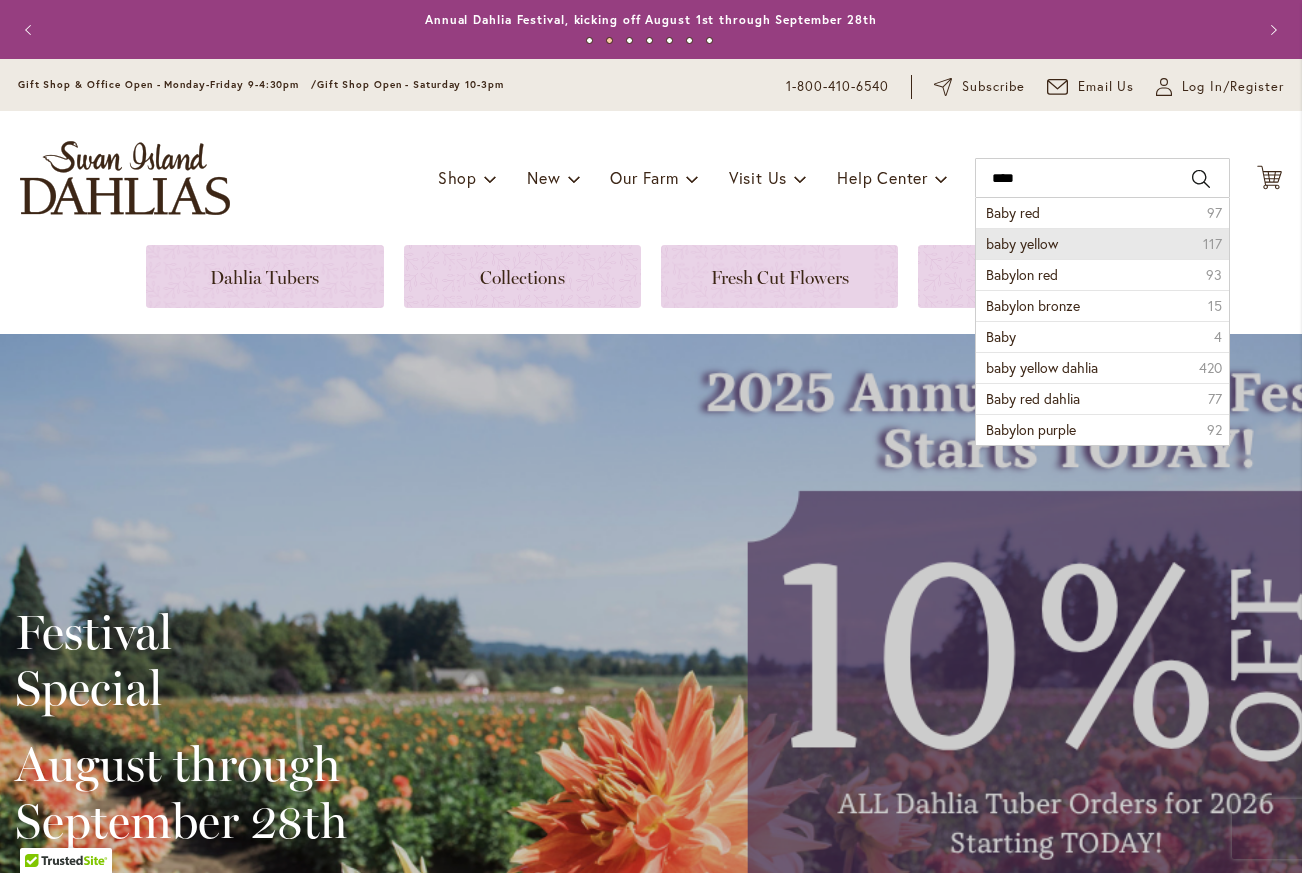 click on "baby yellow" at bounding box center (1022, 243) 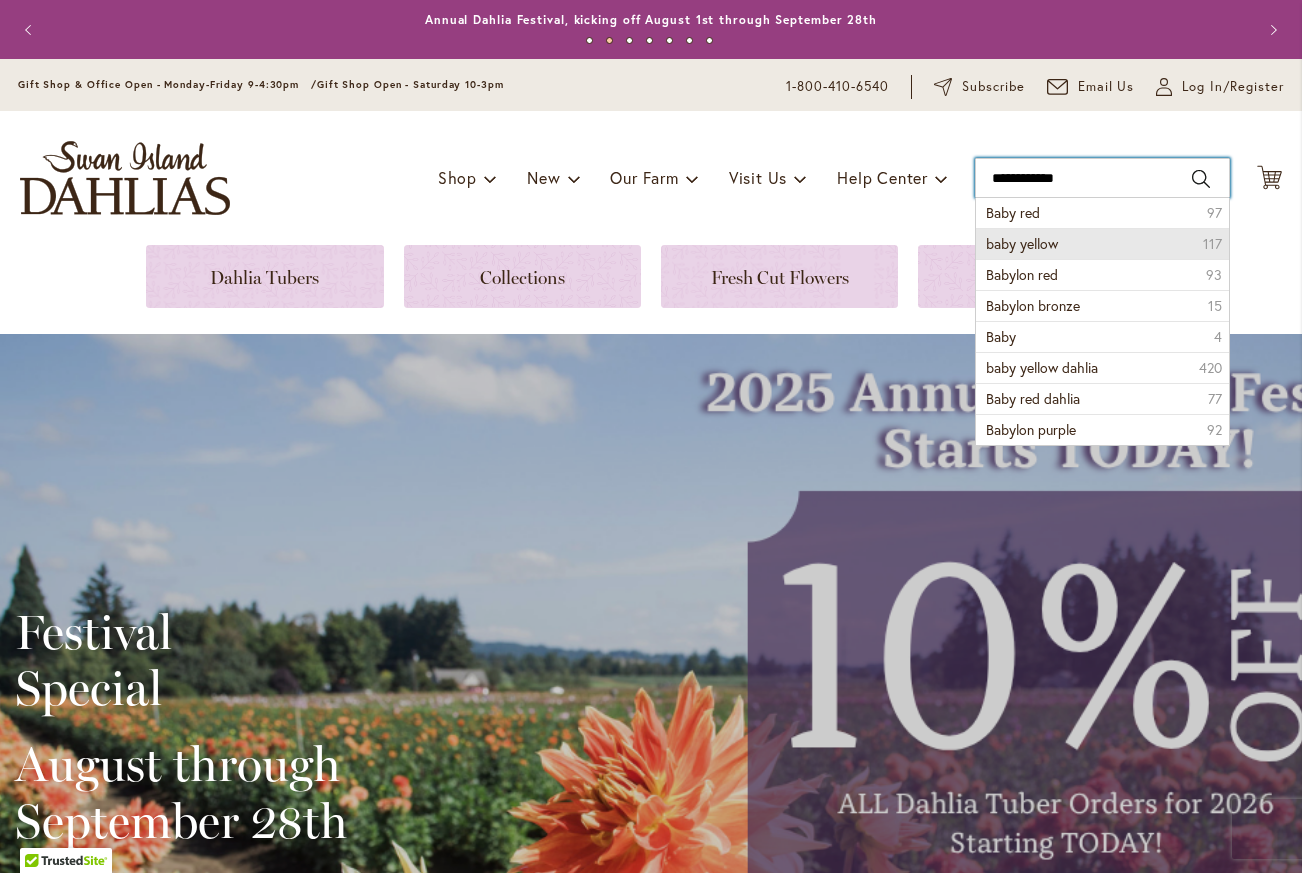 type on "**********" 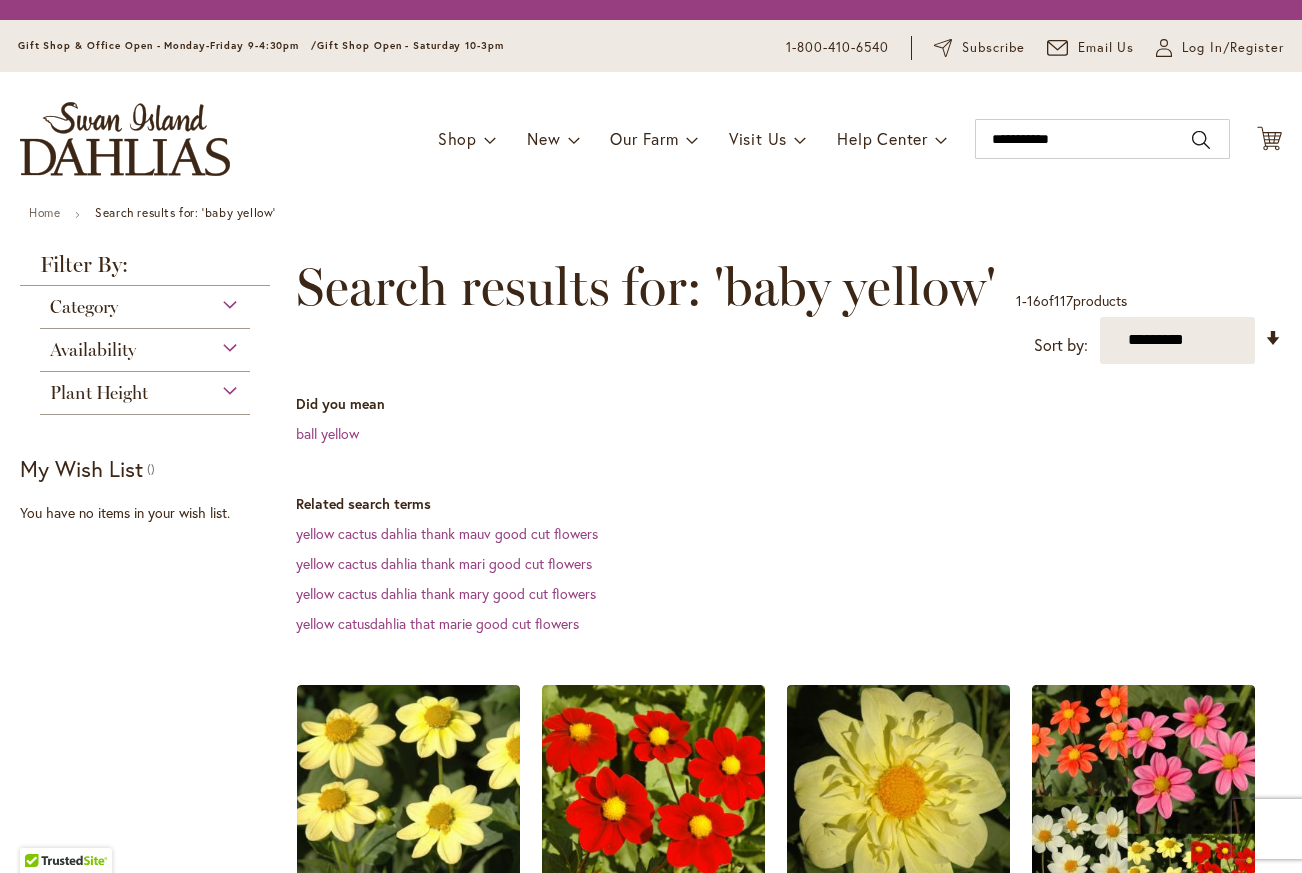 scroll, scrollTop: 0, scrollLeft: 0, axis: both 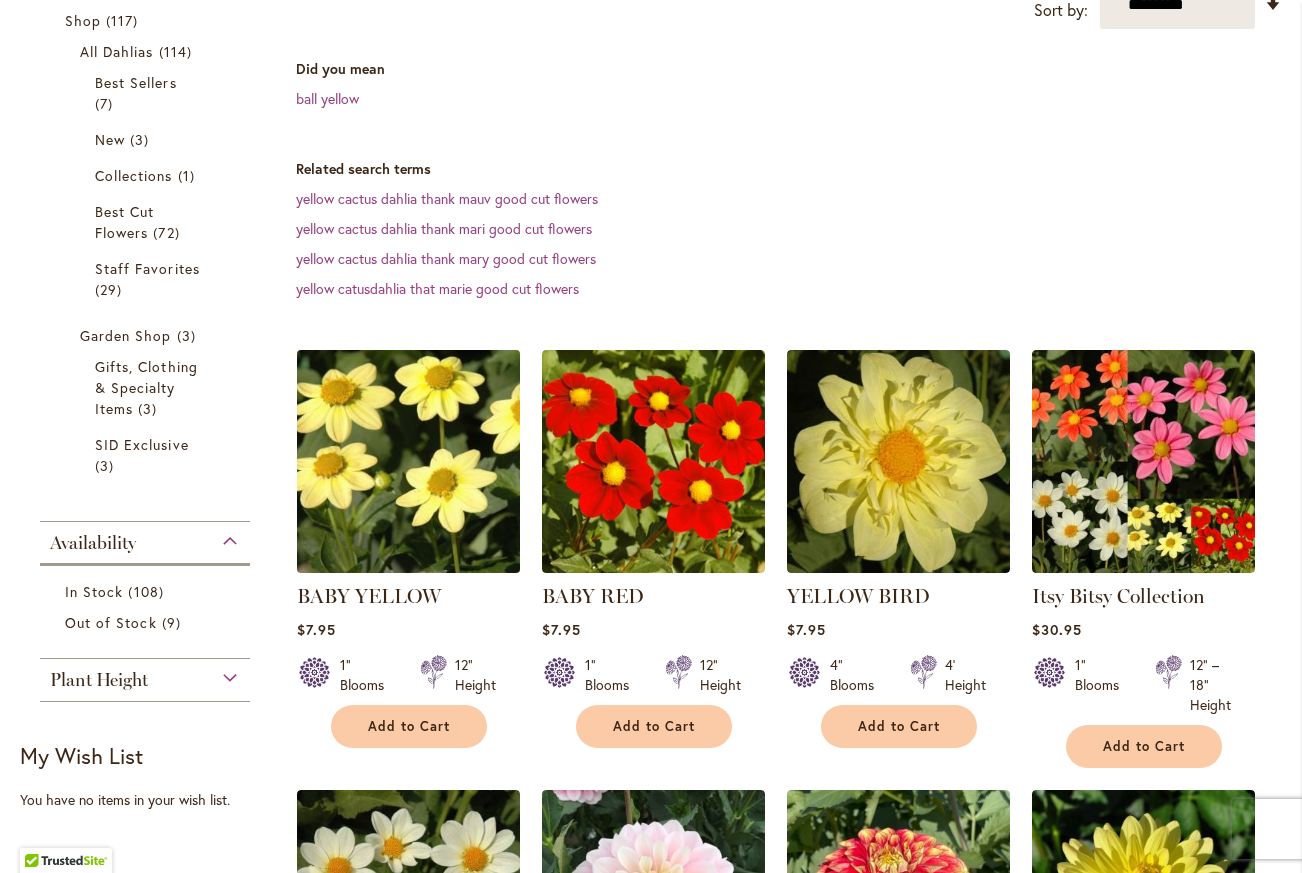 click at bounding box center (408, 461) 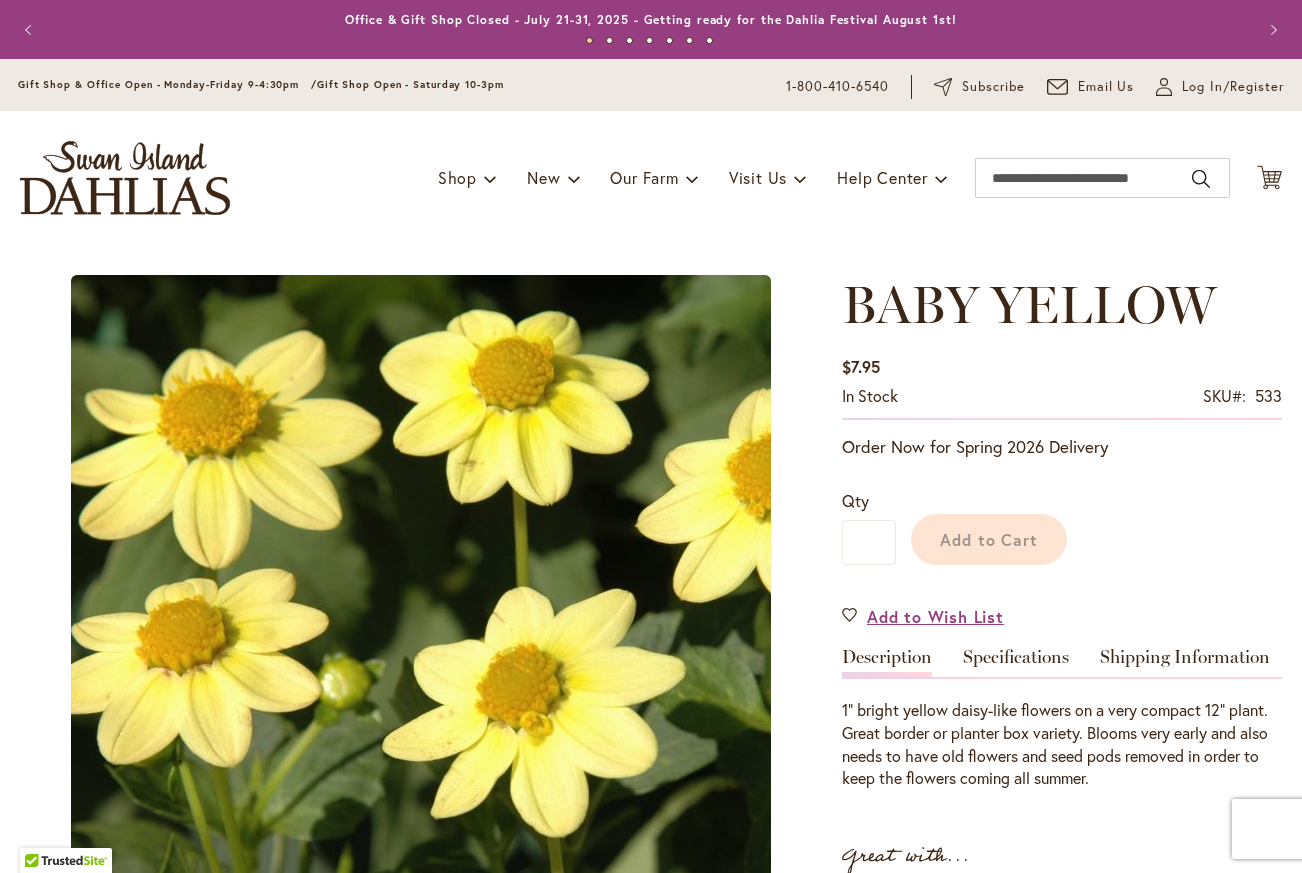 scroll, scrollTop: 0, scrollLeft: 0, axis: both 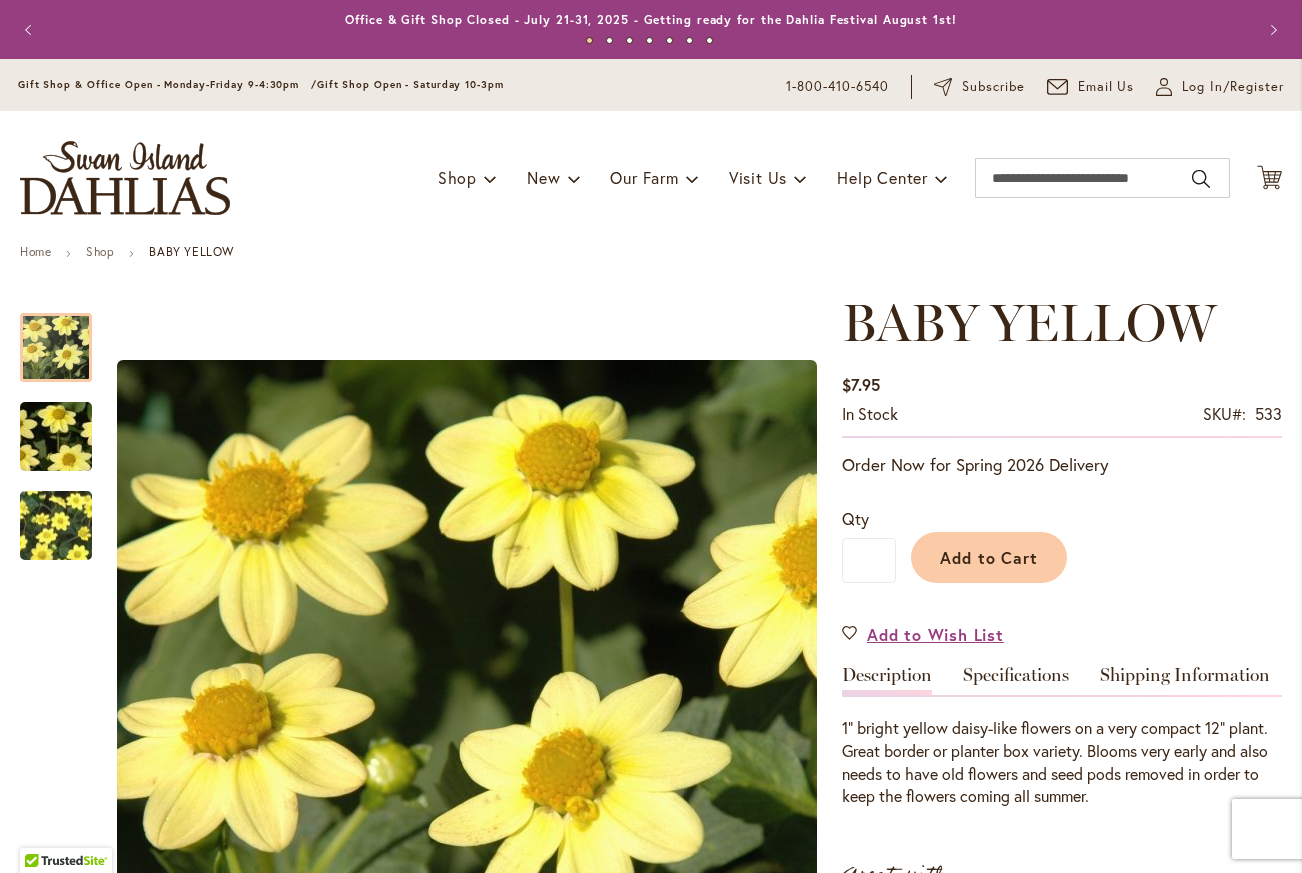 click on "Specifications" at bounding box center (1016, 680) 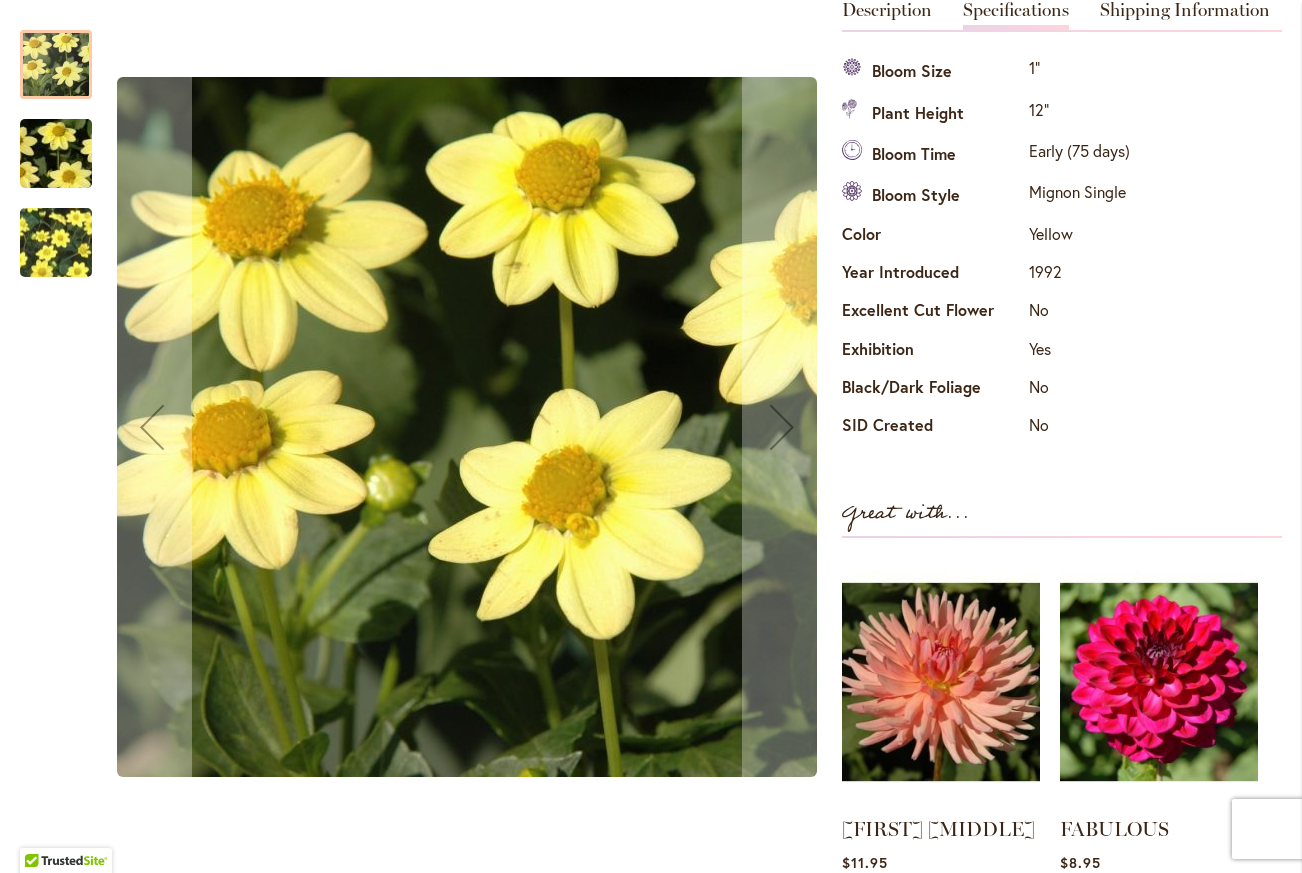 click at bounding box center [56, 154] 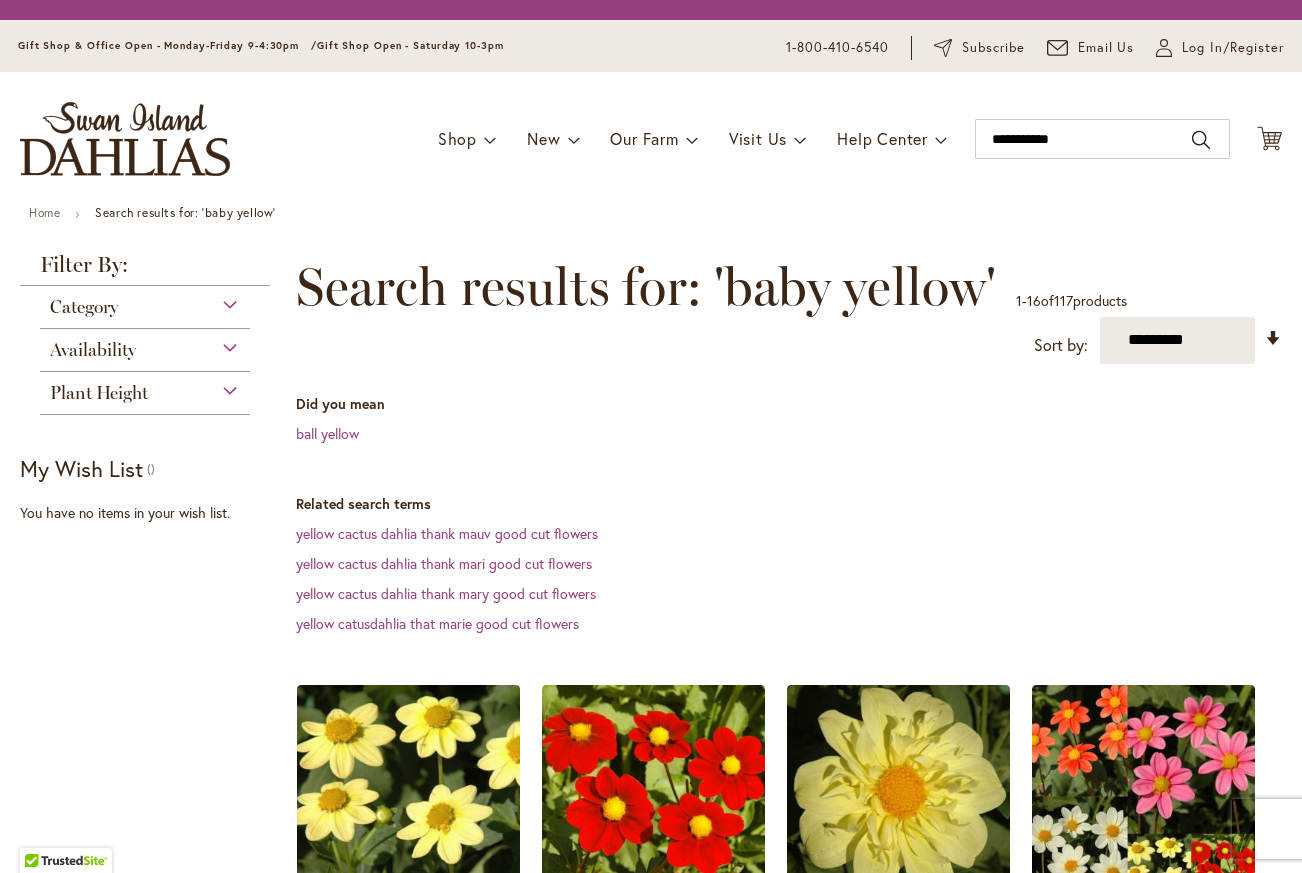 scroll, scrollTop: 0, scrollLeft: 0, axis: both 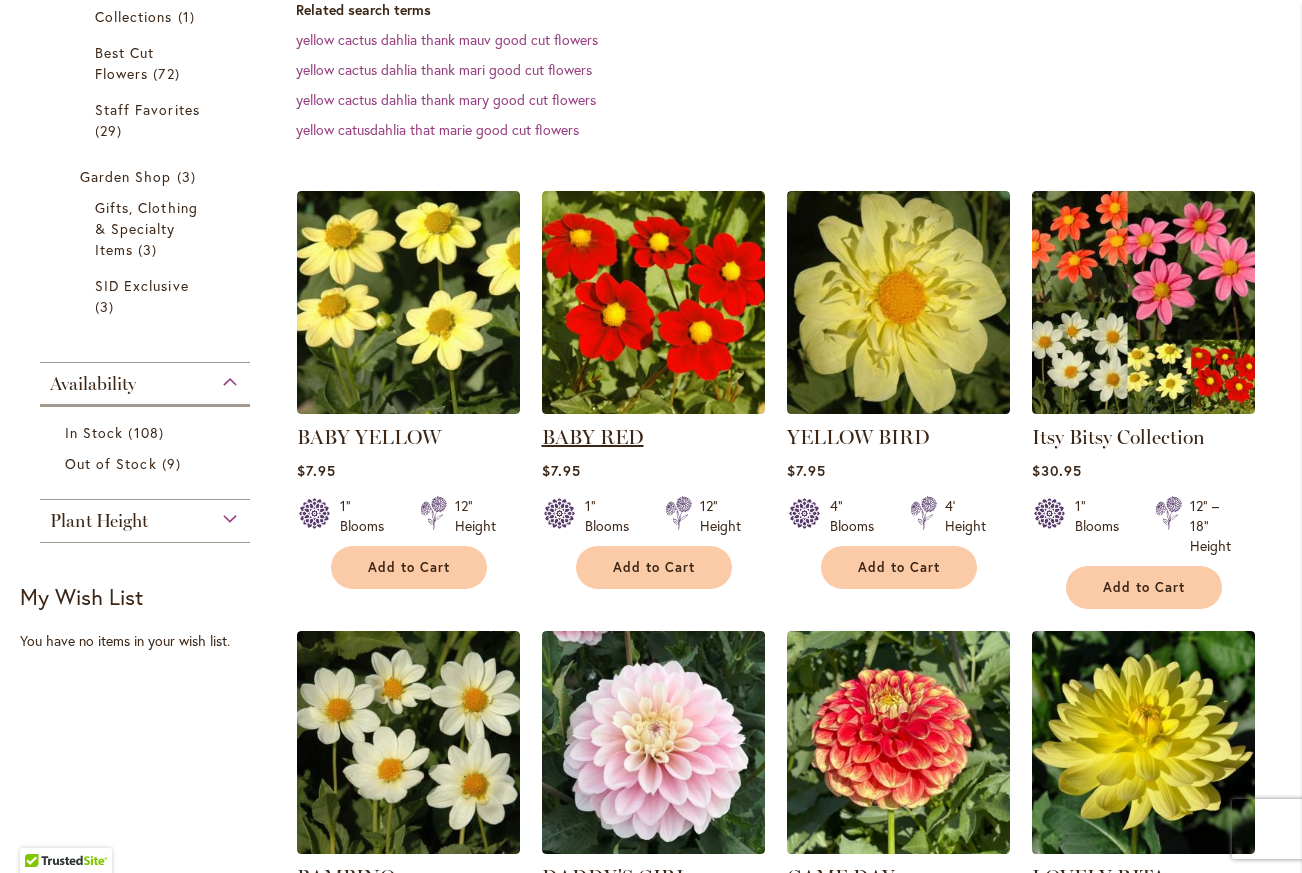 click on "BABY RED" at bounding box center [593, 437] 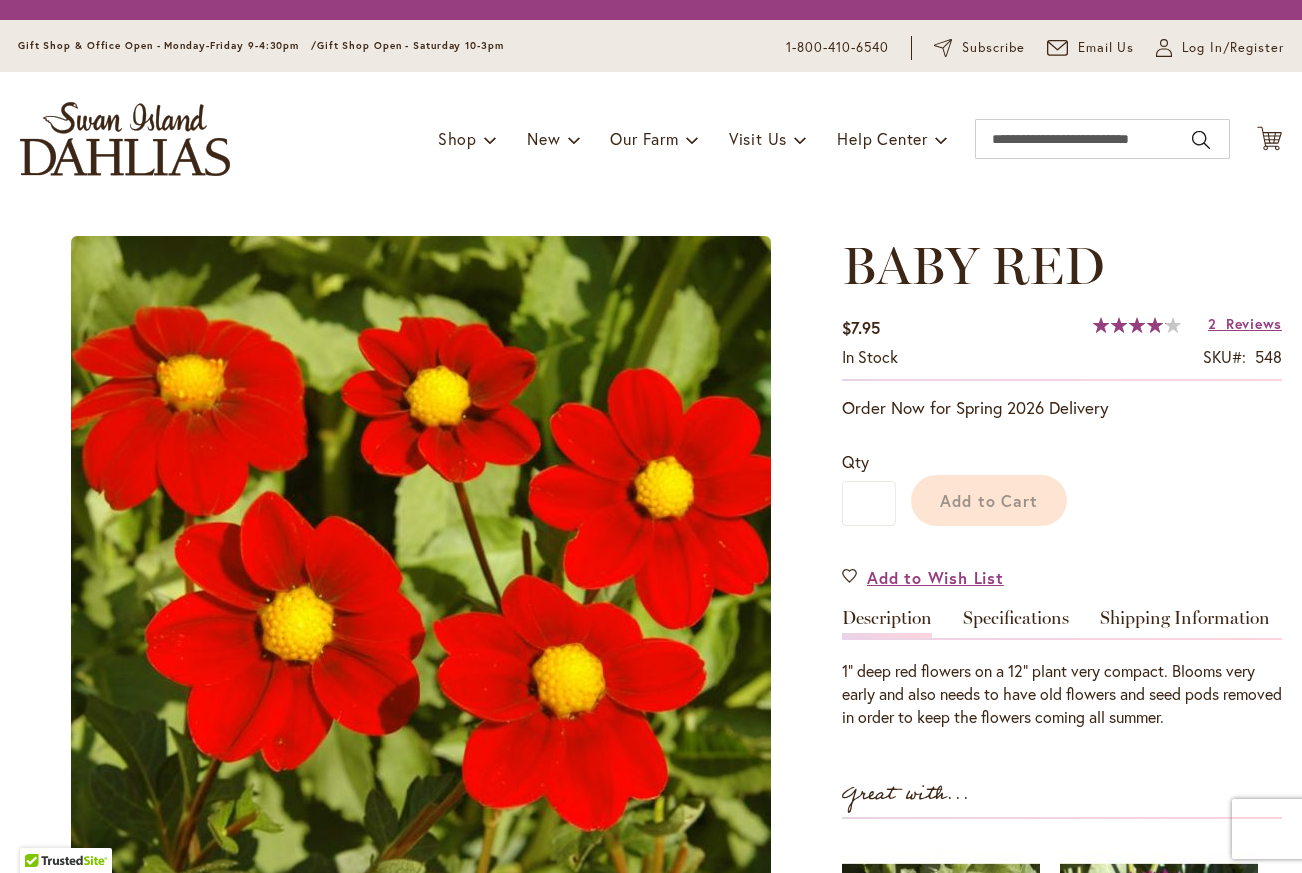 scroll, scrollTop: 0, scrollLeft: 0, axis: both 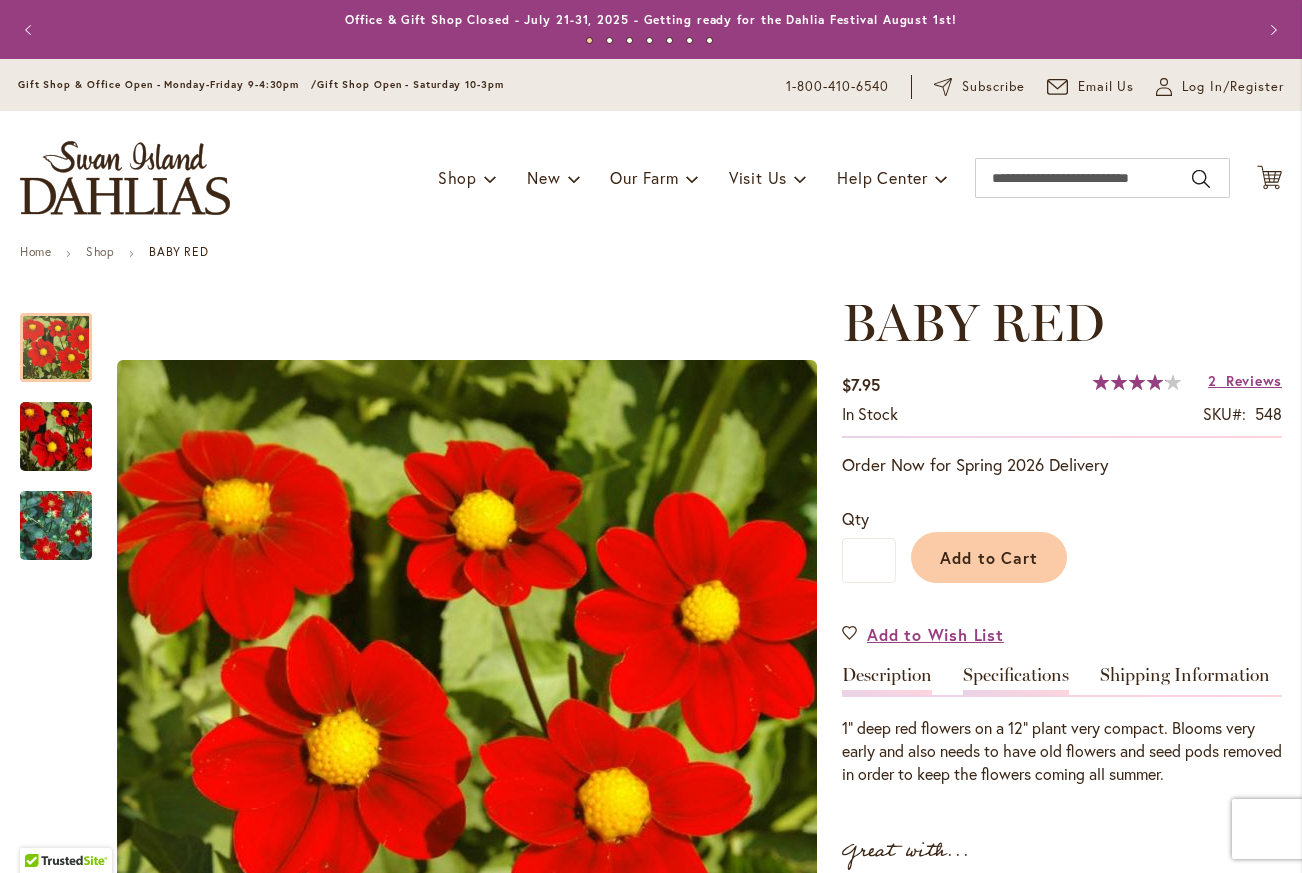 click on "Specifications" at bounding box center (1016, 680) 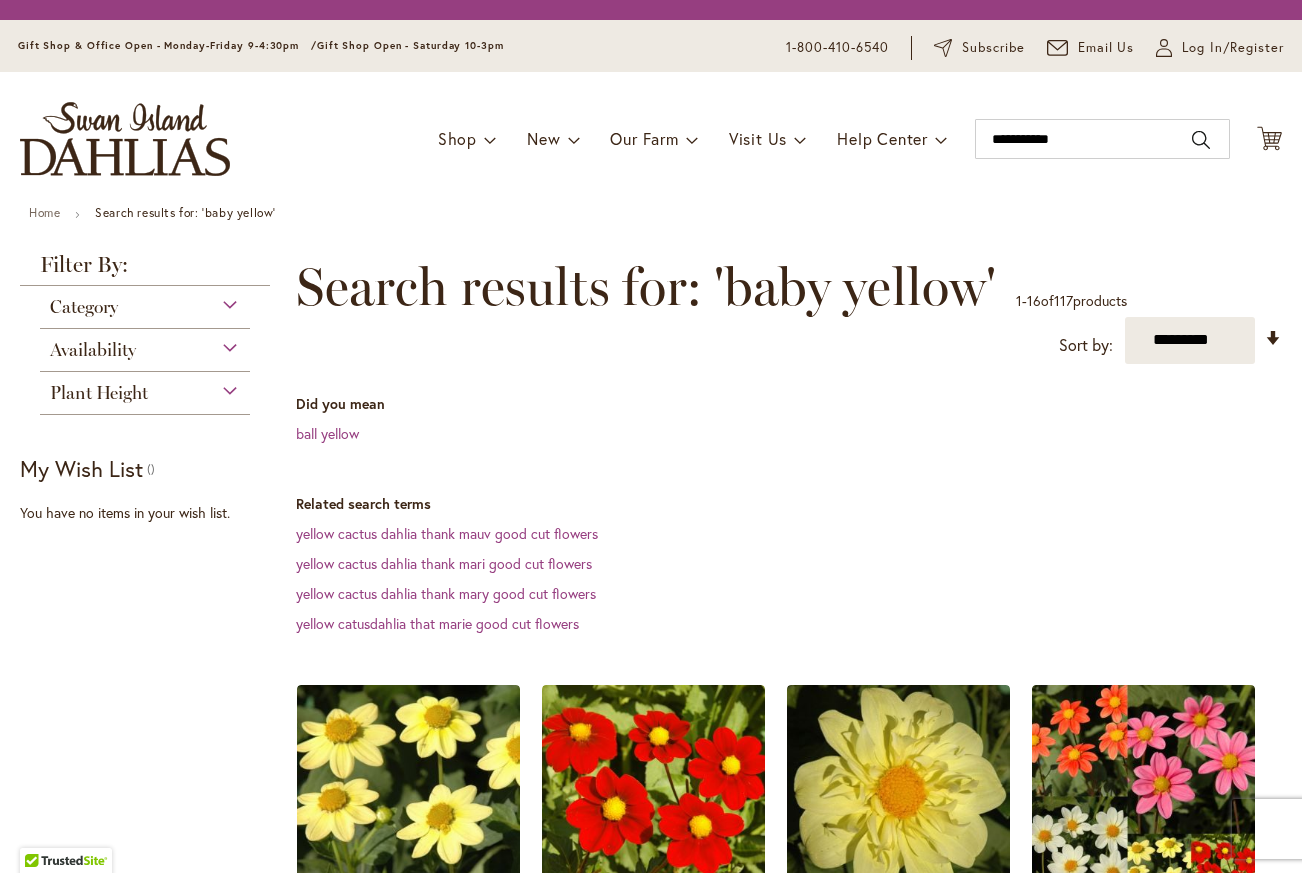 scroll, scrollTop: 0, scrollLeft: 0, axis: both 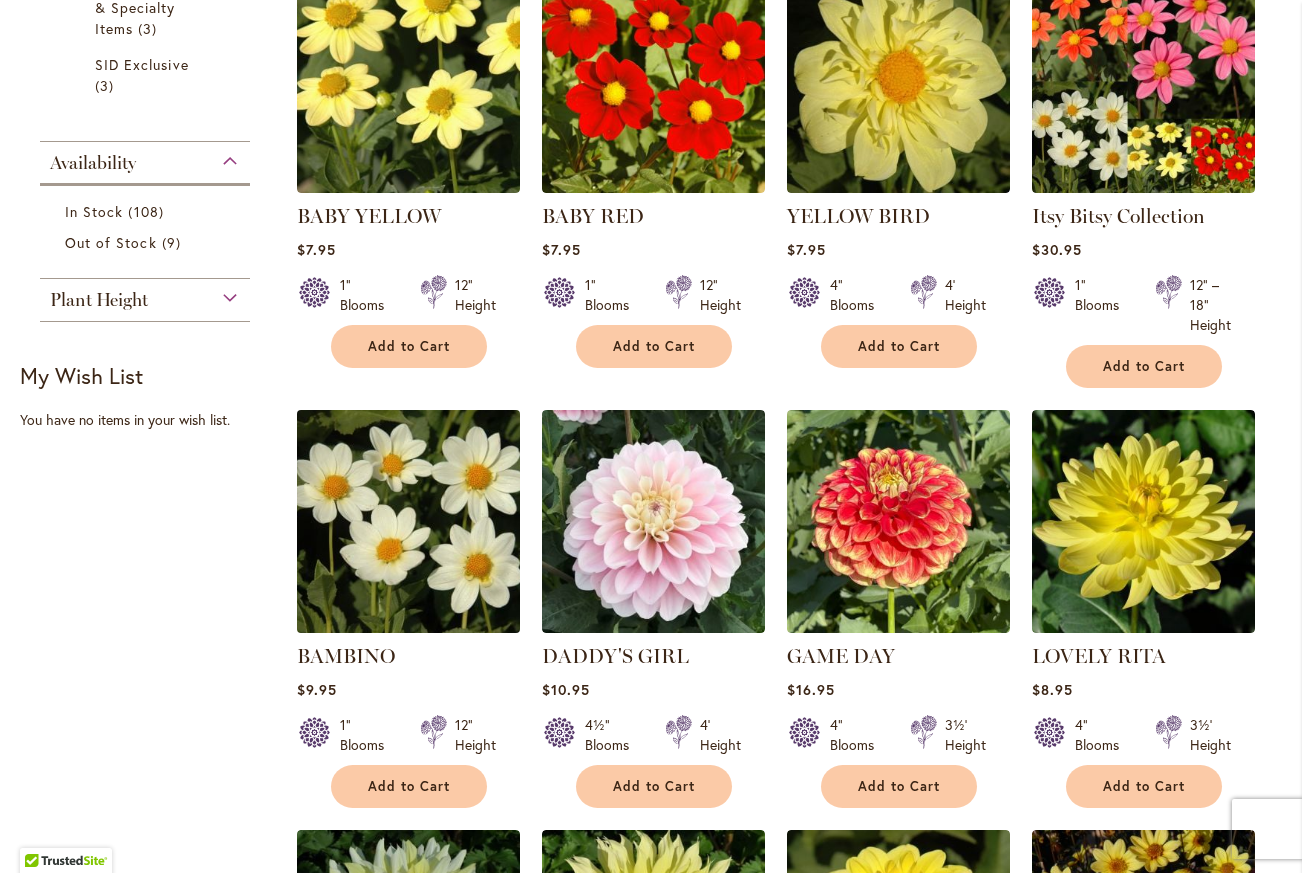 click at bounding box center [408, 521] 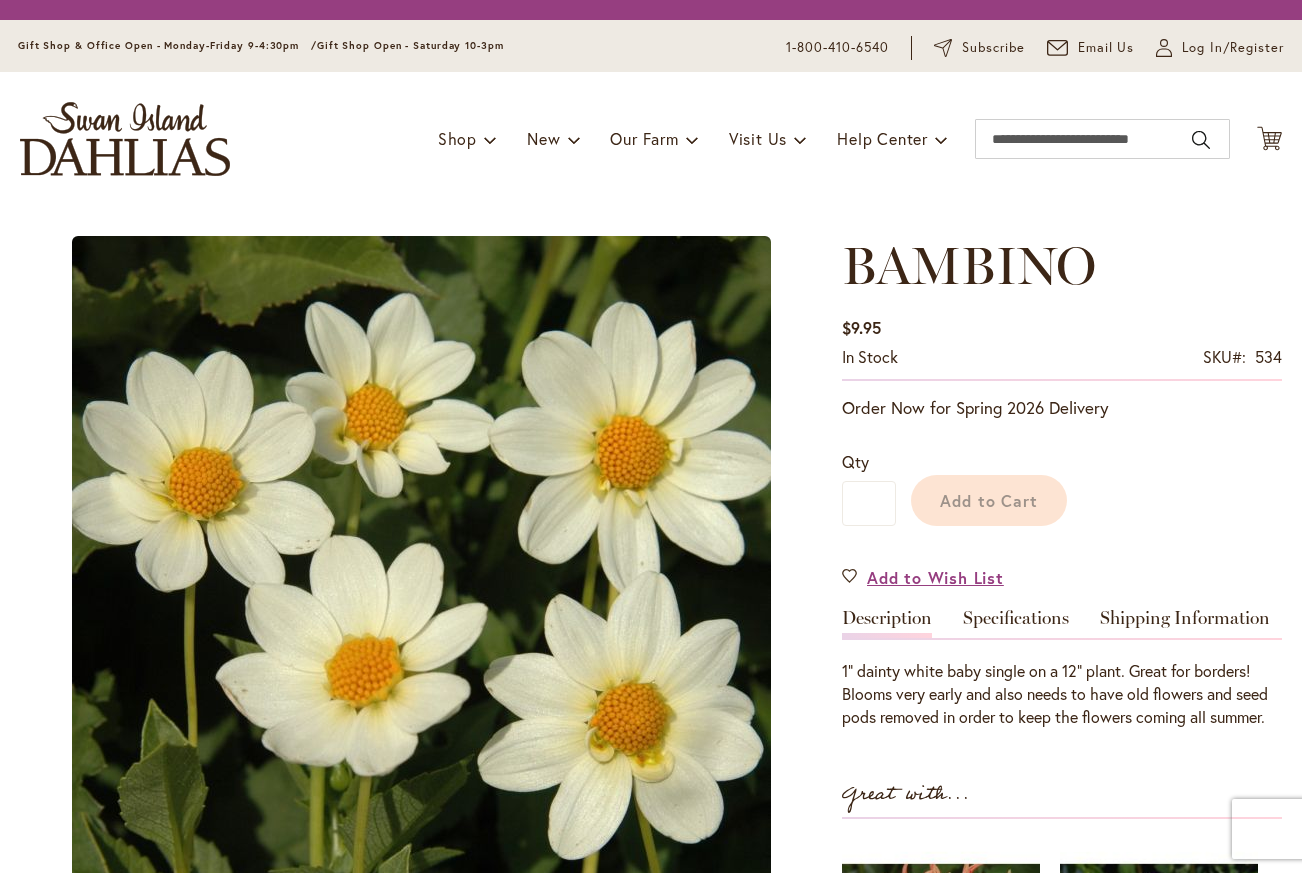 scroll, scrollTop: 0, scrollLeft: 0, axis: both 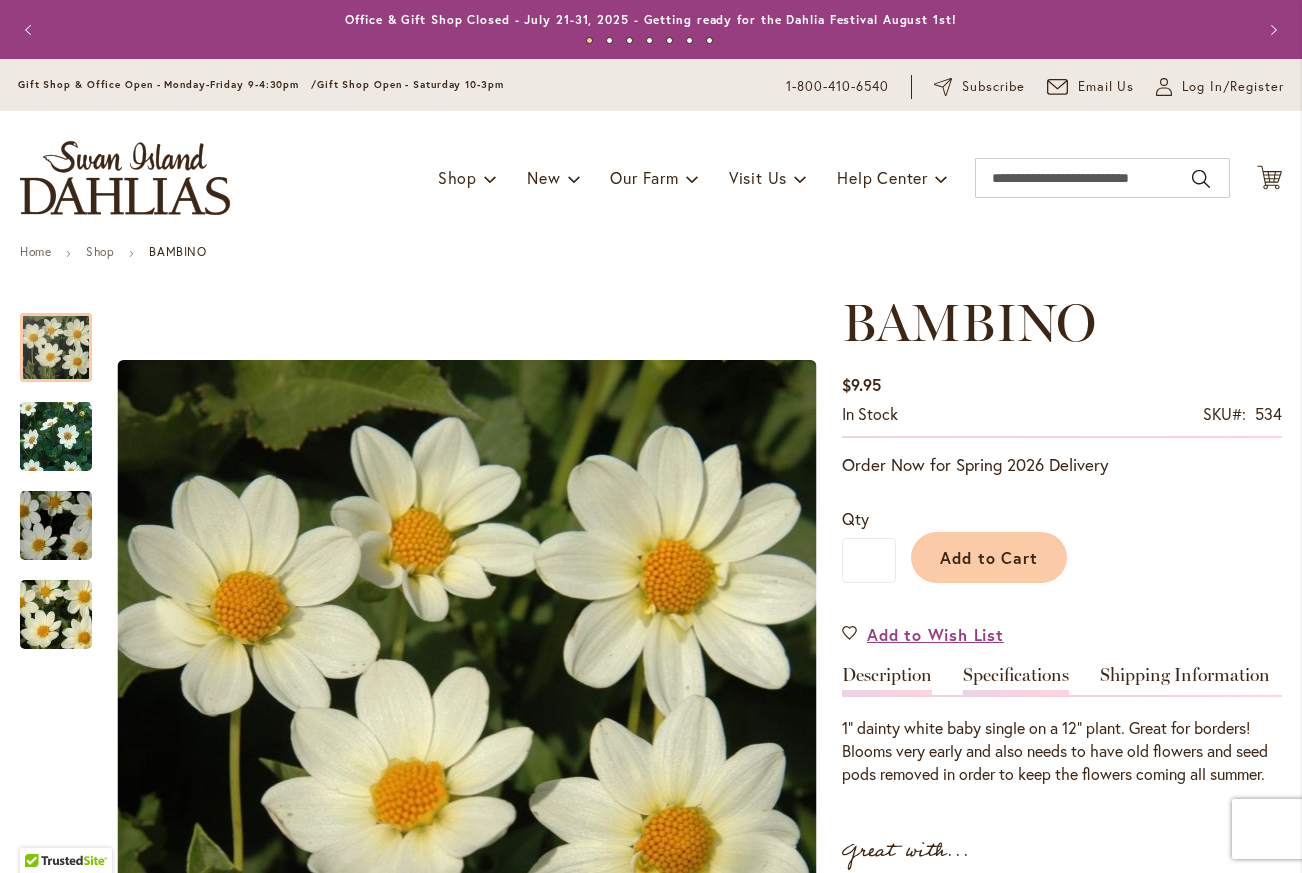 click on "Specifications" at bounding box center (1016, 680) 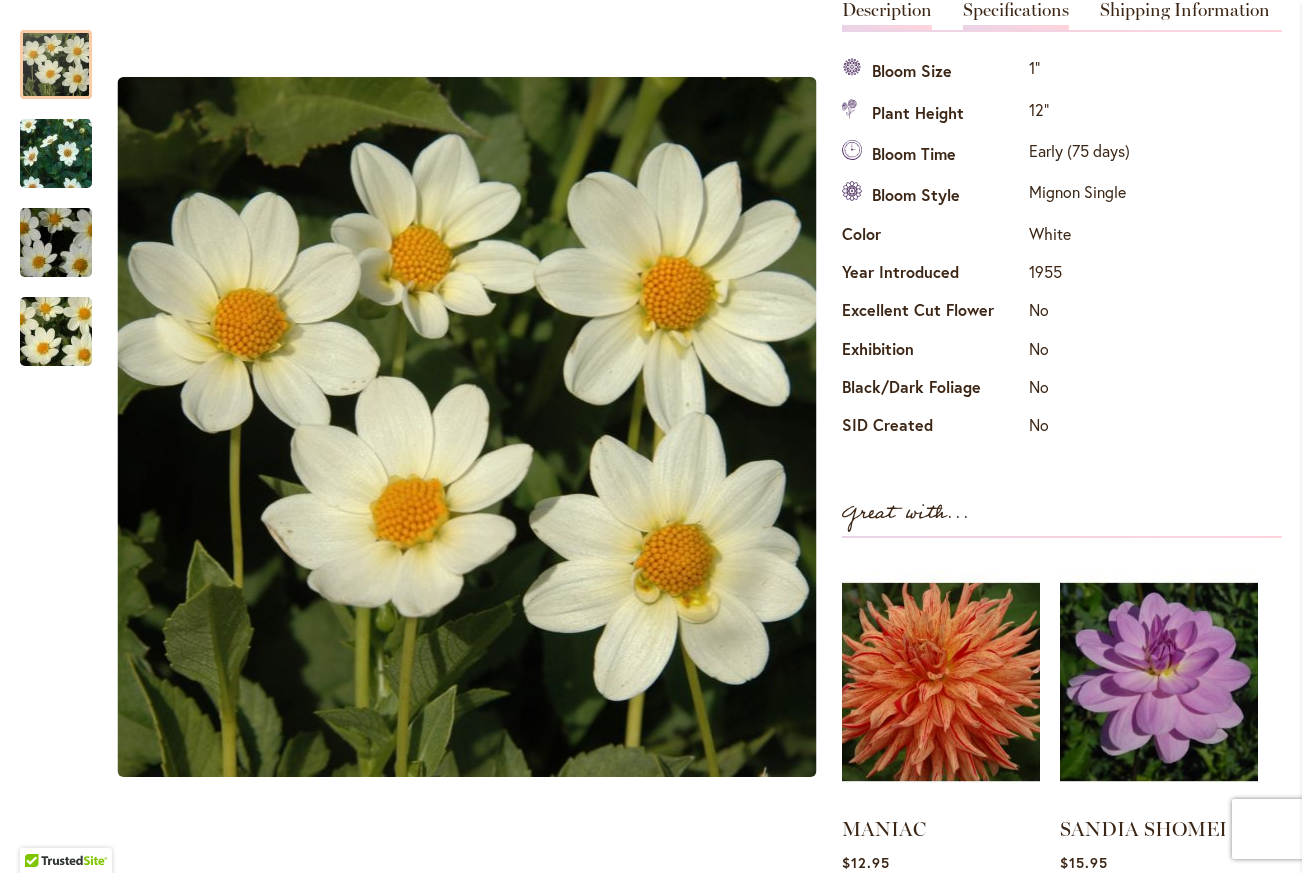 click on "Description" at bounding box center (887, 15) 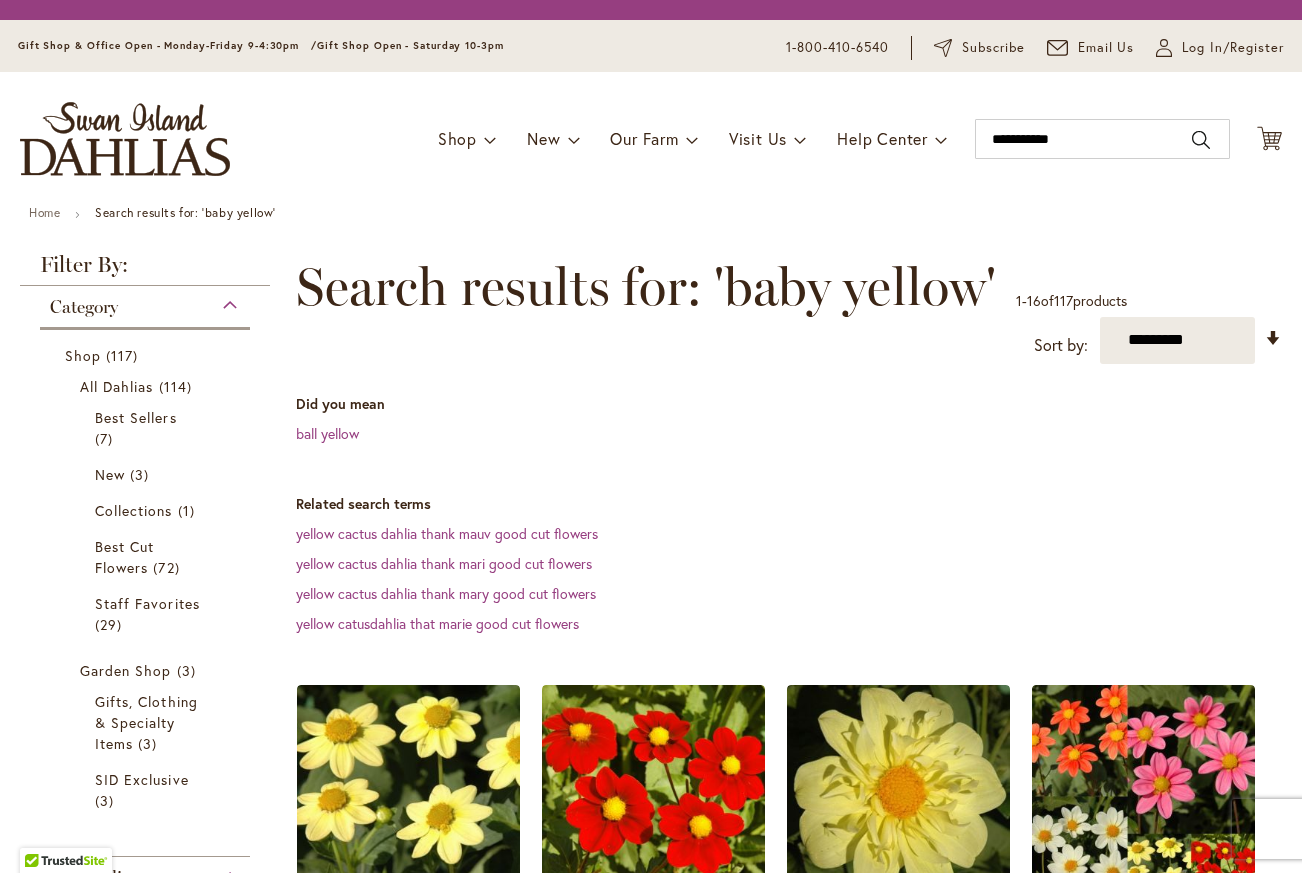 scroll, scrollTop: 0, scrollLeft: 0, axis: both 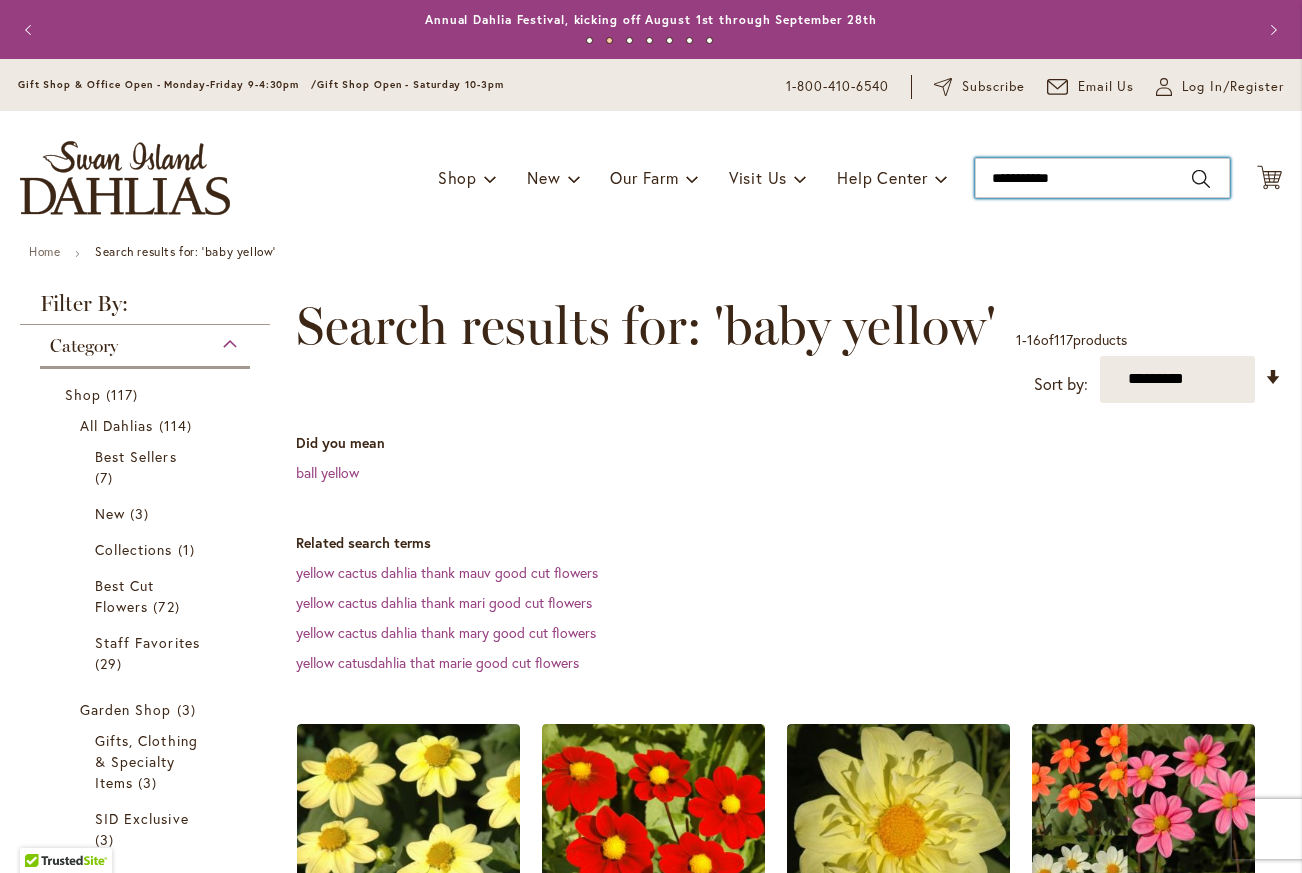 type on "**********" 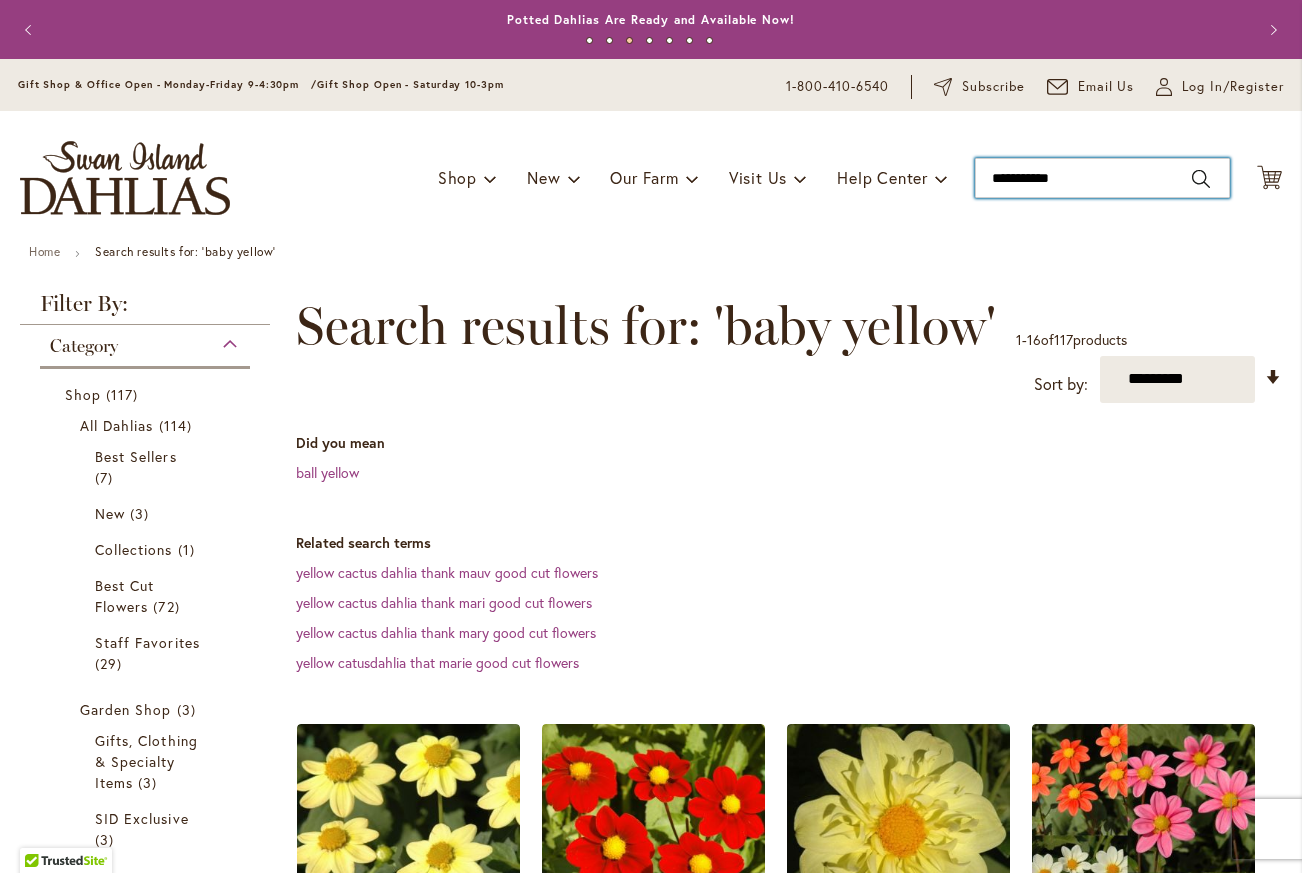 click on "**********" at bounding box center (1102, 178) 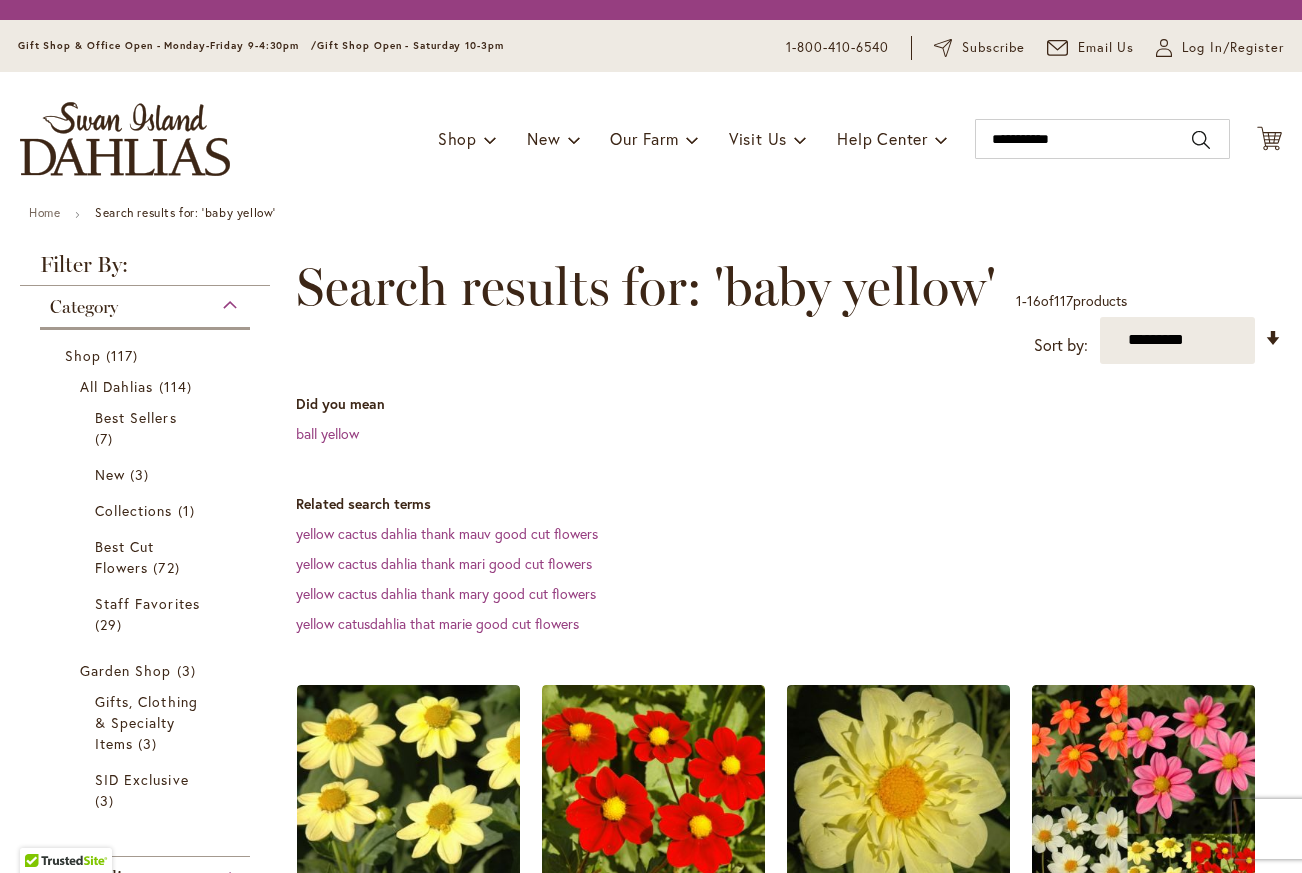 scroll, scrollTop: 0, scrollLeft: 0, axis: both 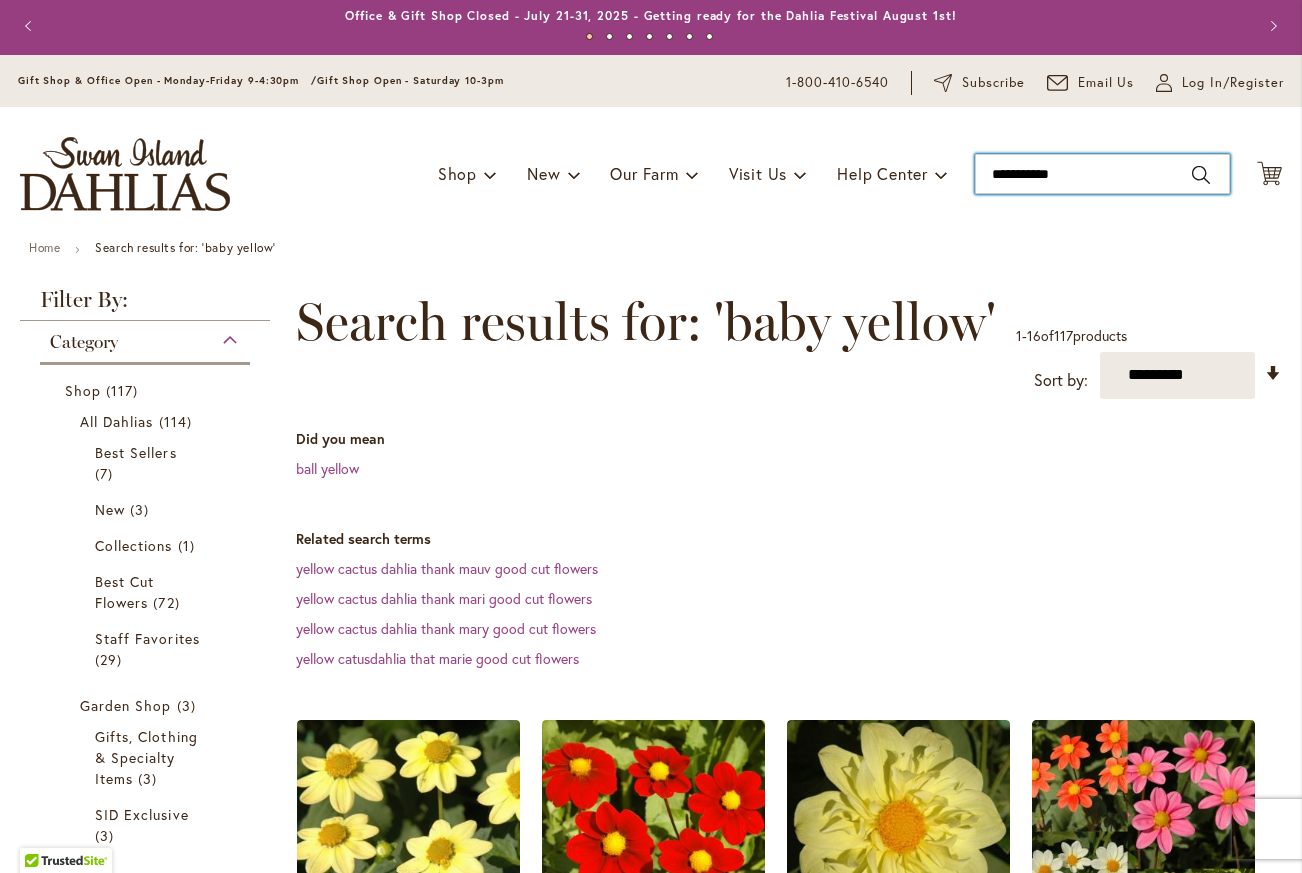 click on "**********" at bounding box center (1102, 174) 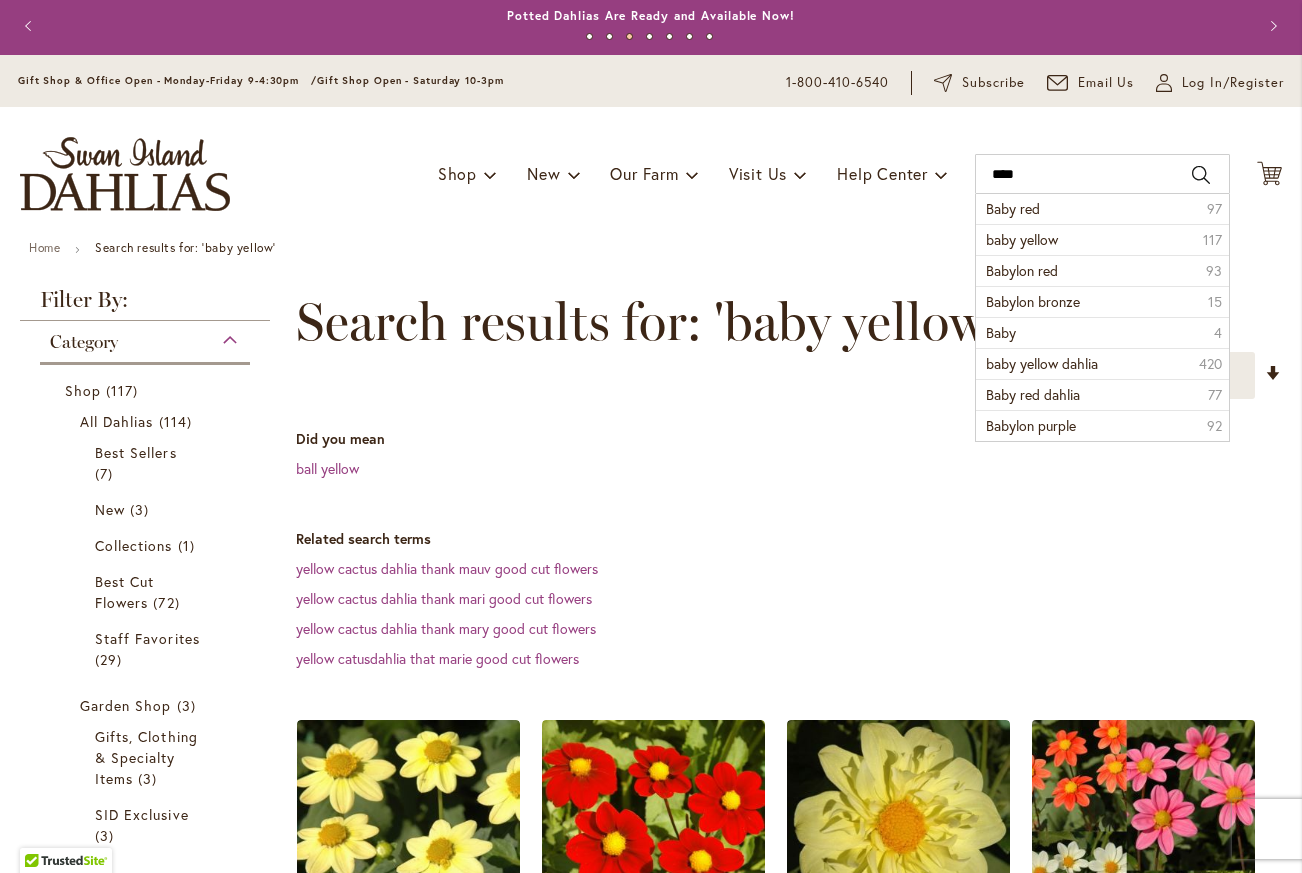 click at bounding box center (1143, 831) 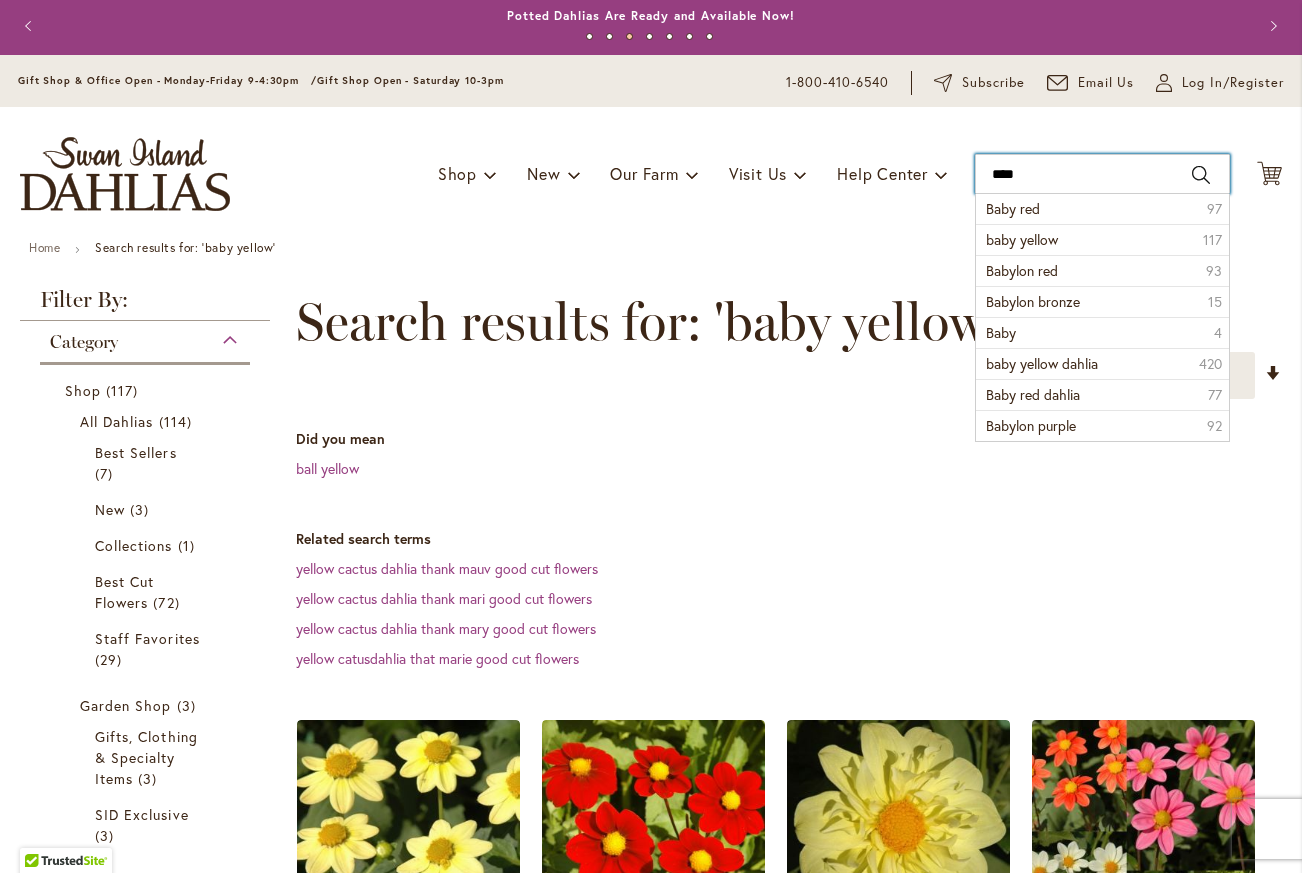 type on "****" 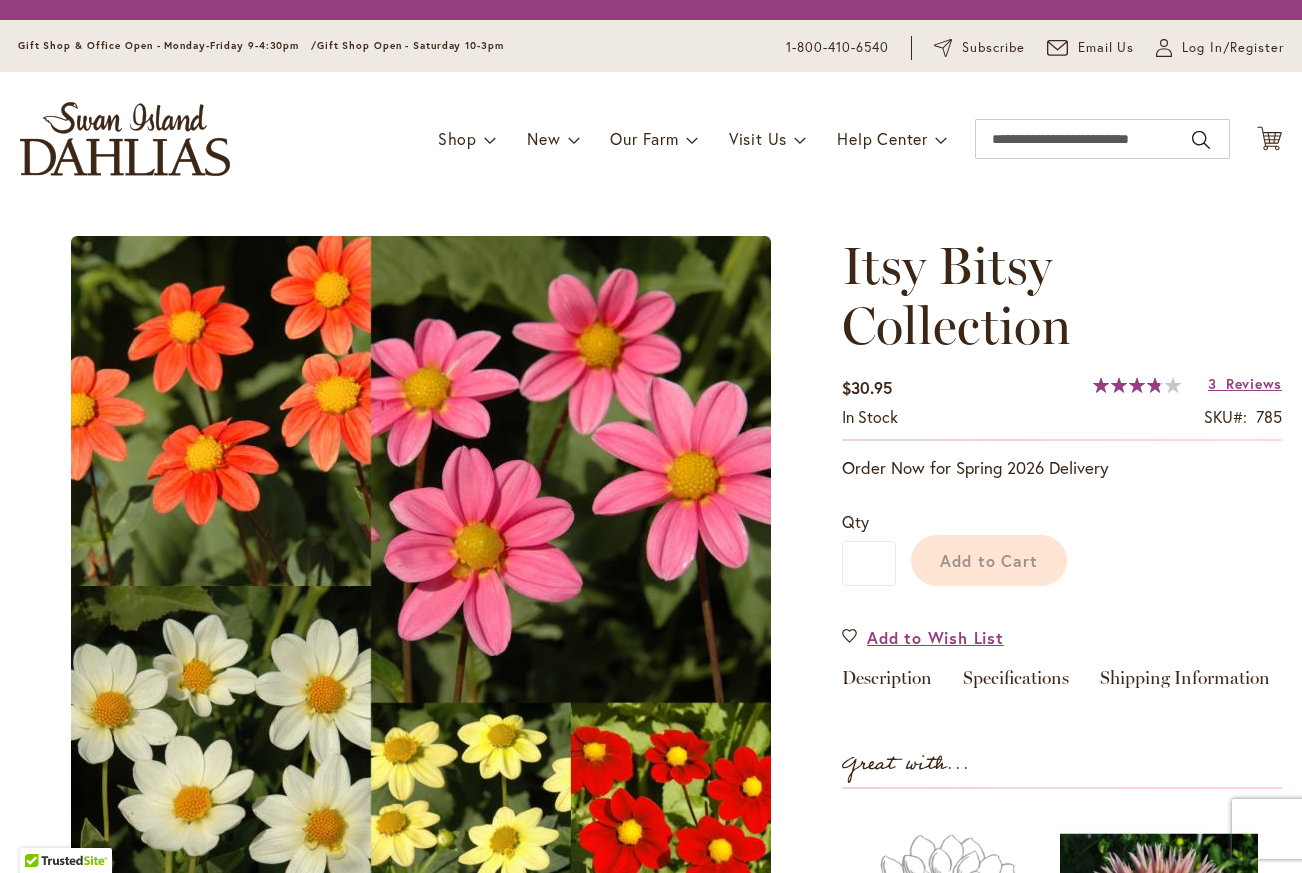 scroll, scrollTop: 0, scrollLeft: 0, axis: both 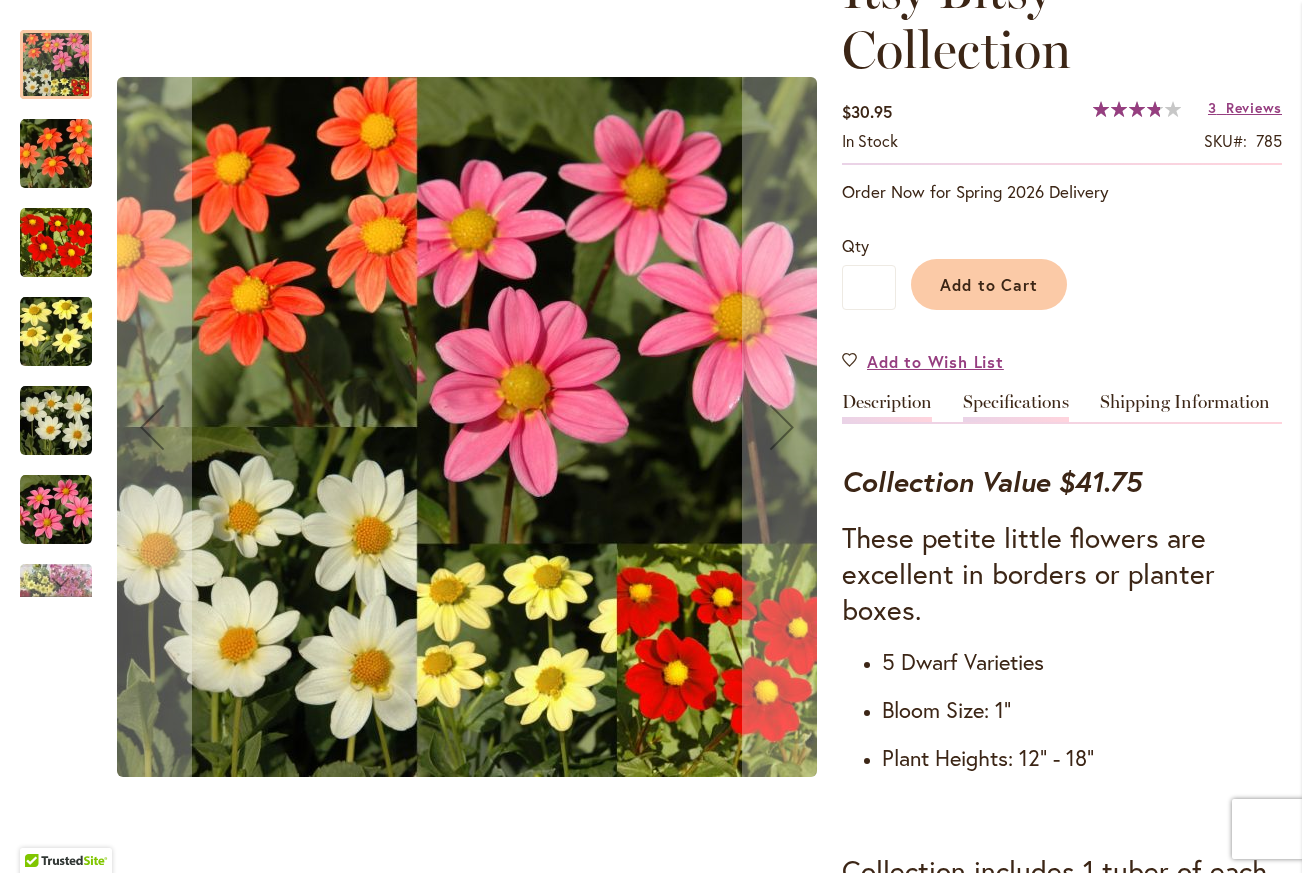 click on "Specifications" at bounding box center (1016, 407) 